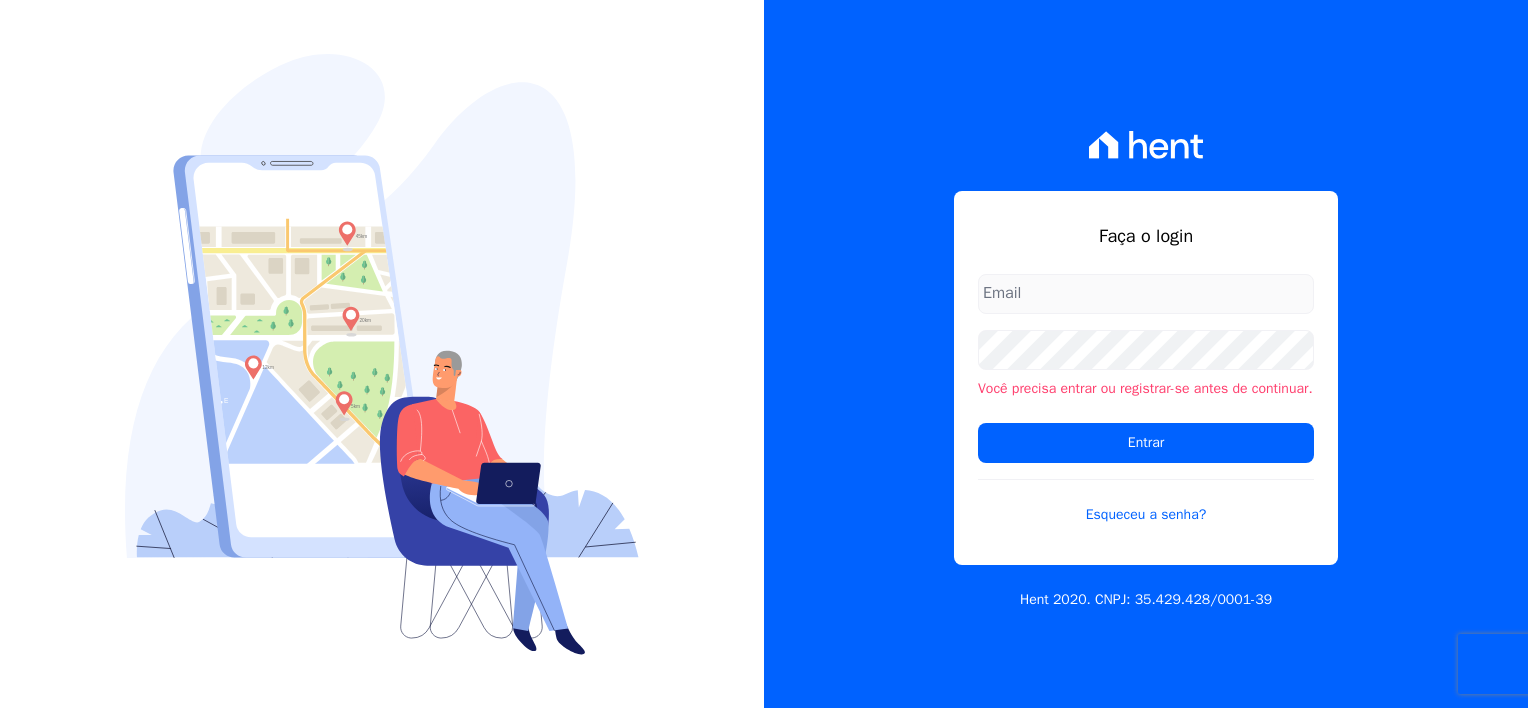 scroll, scrollTop: 0, scrollLeft: 0, axis: both 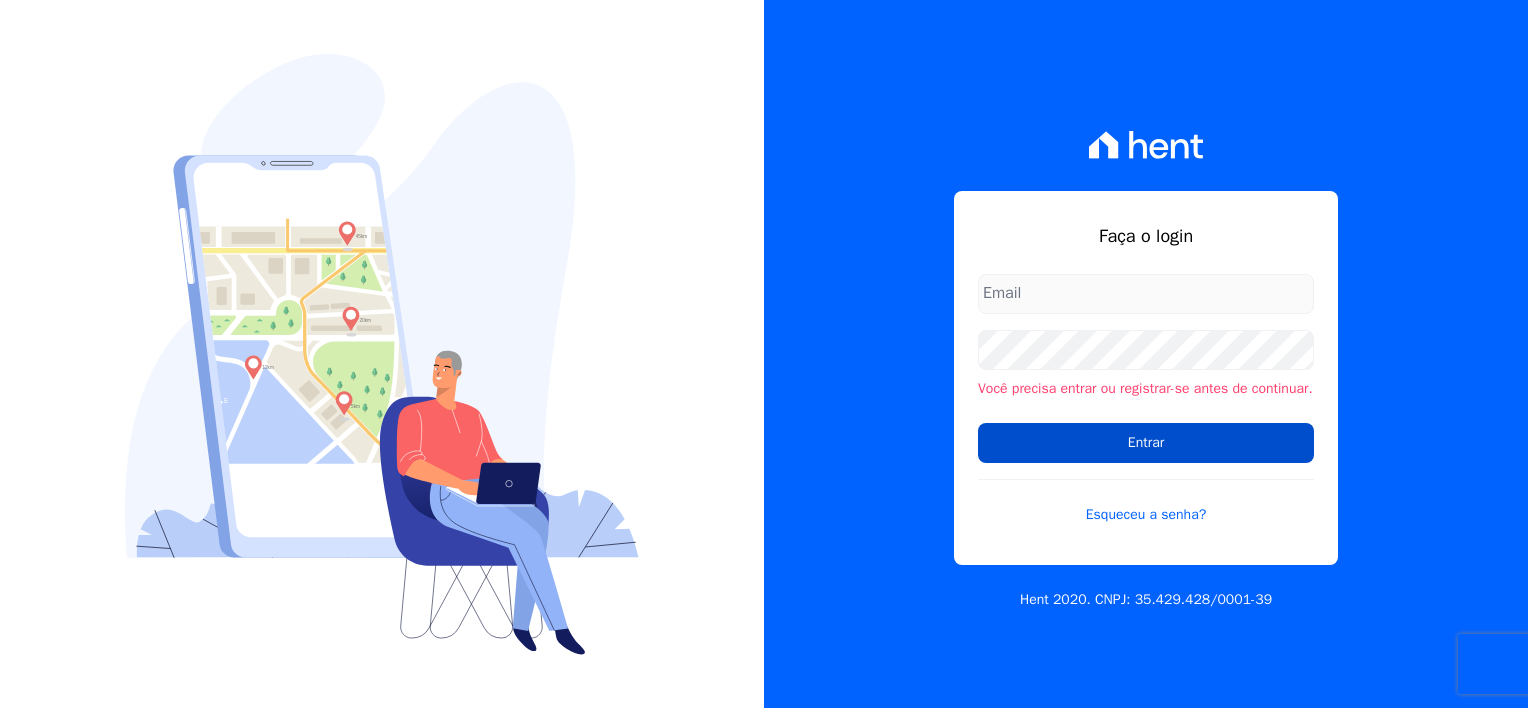 click on "Entrar" at bounding box center [1146, 443] 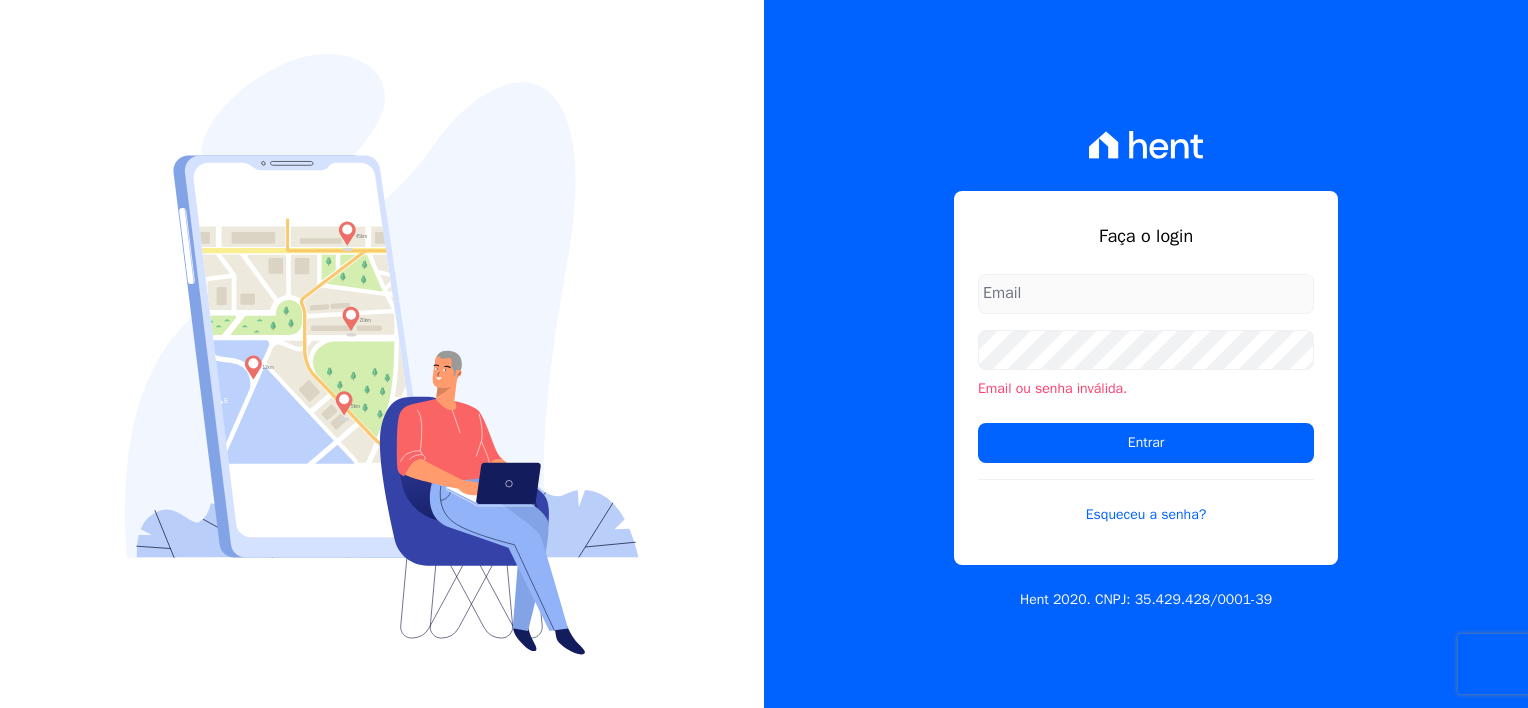 scroll, scrollTop: 0, scrollLeft: 0, axis: both 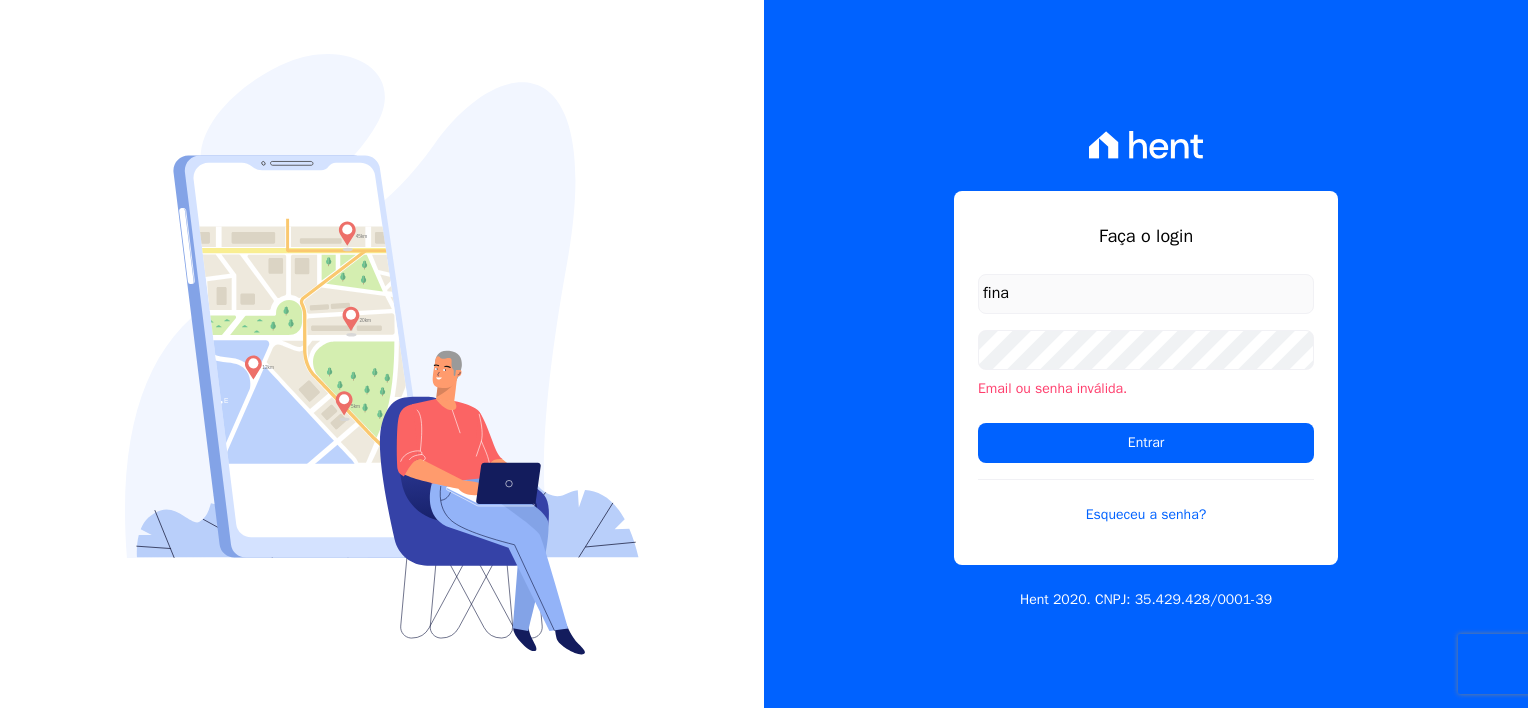 type on "financeiro@flexinc.com.br" 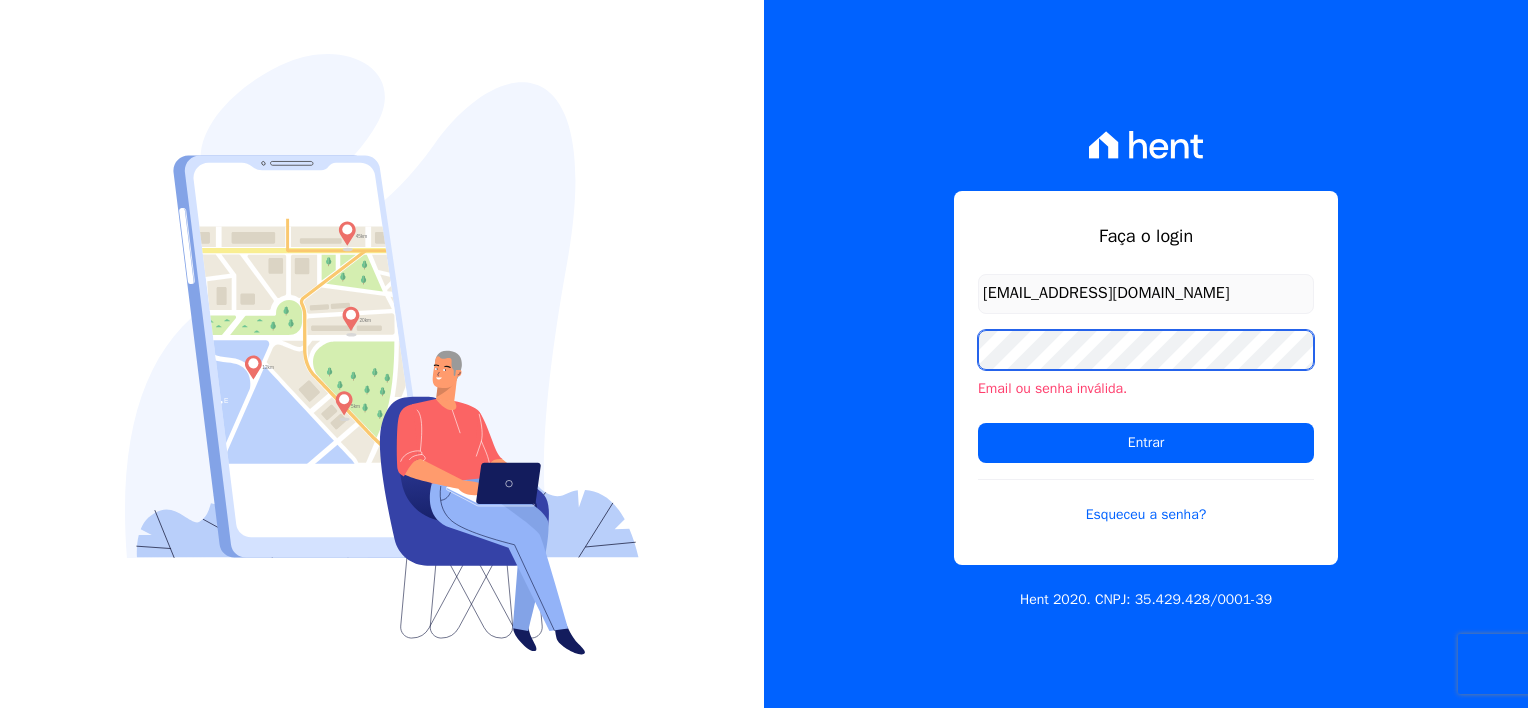 click on "Faça o login
financeiro@flexinc.com.br
Email ou senha inválida.
Entrar
Esqueceu a senha?
Hent 2020. CNPJ: 35.429.428/0001-39" at bounding box center (1146, 354) 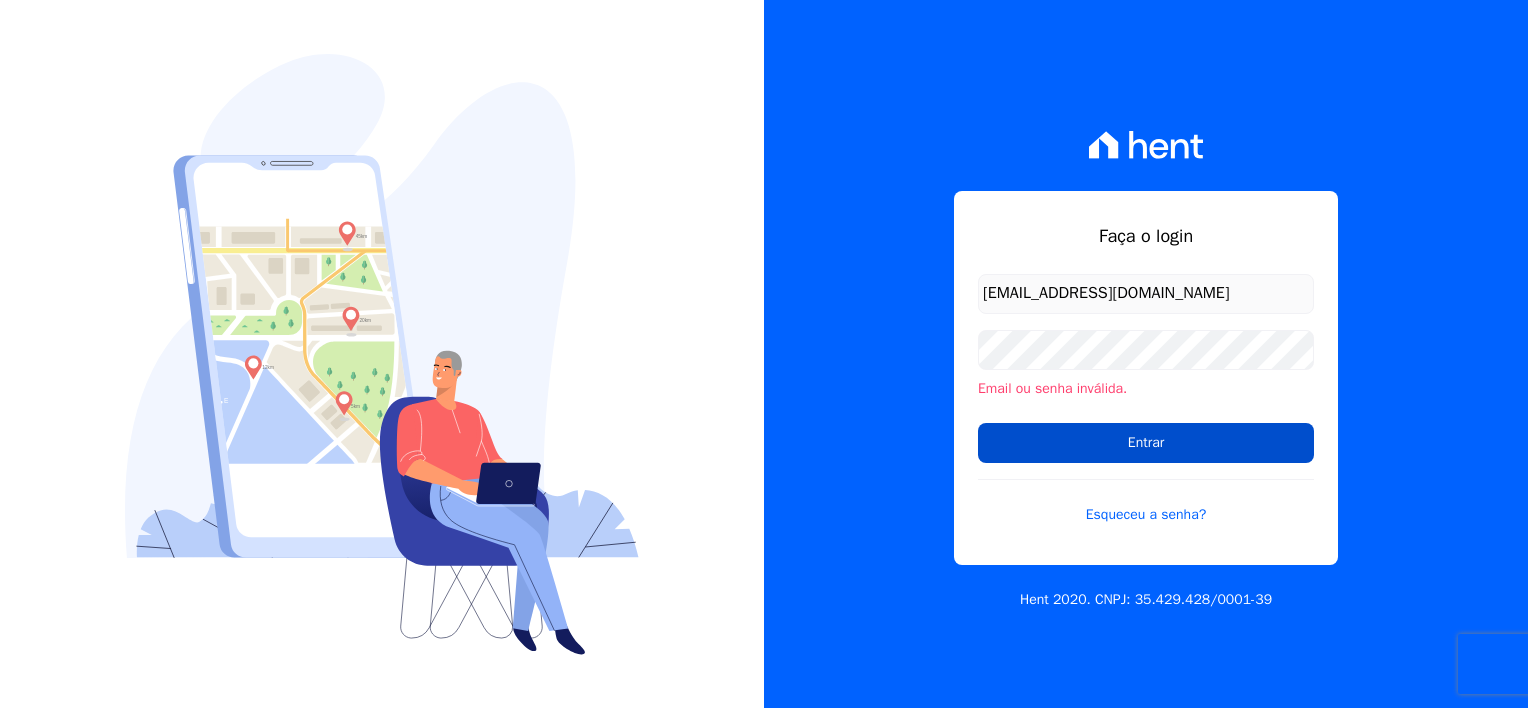 click on "Entrar" at bounding box center (1146, 443) 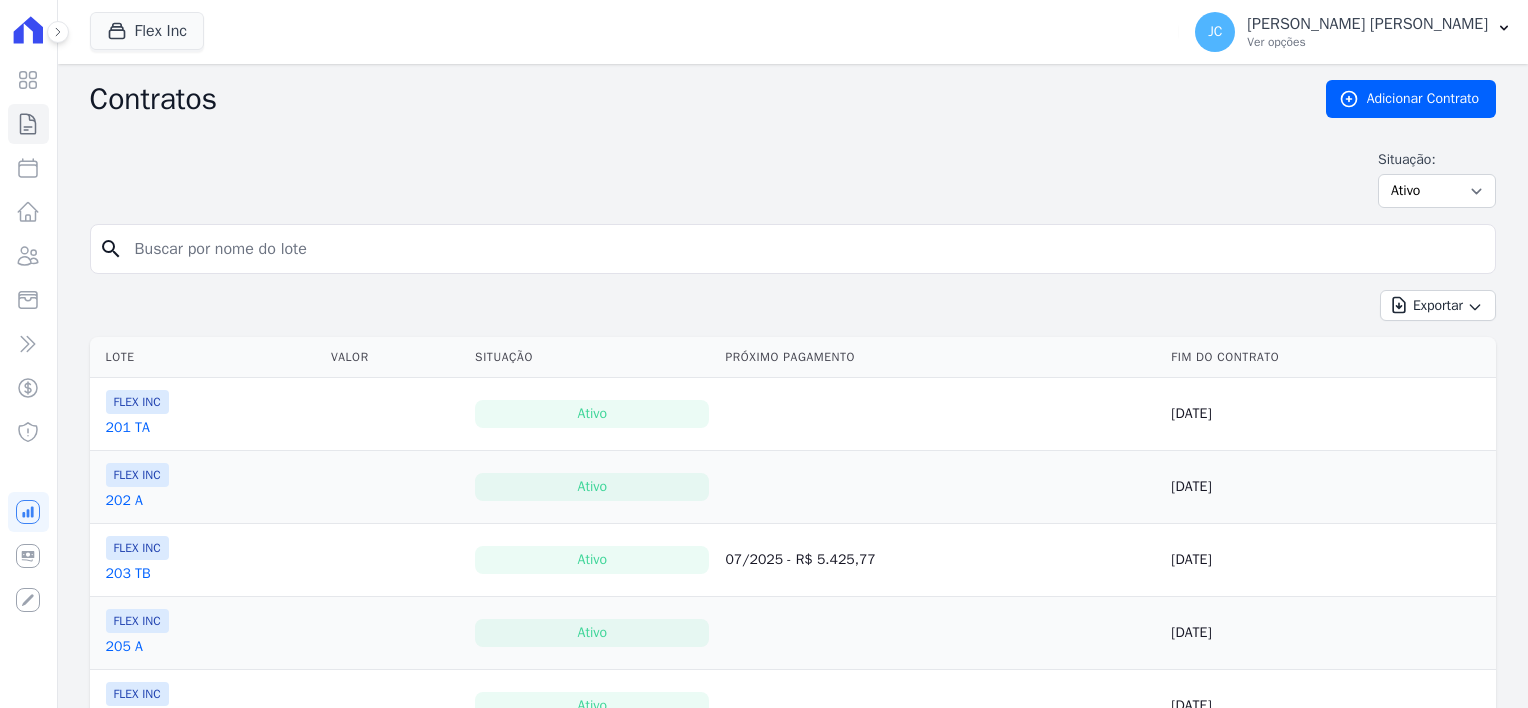 scroll, scrollTop: 0, scrollLeft: 0, axis: both 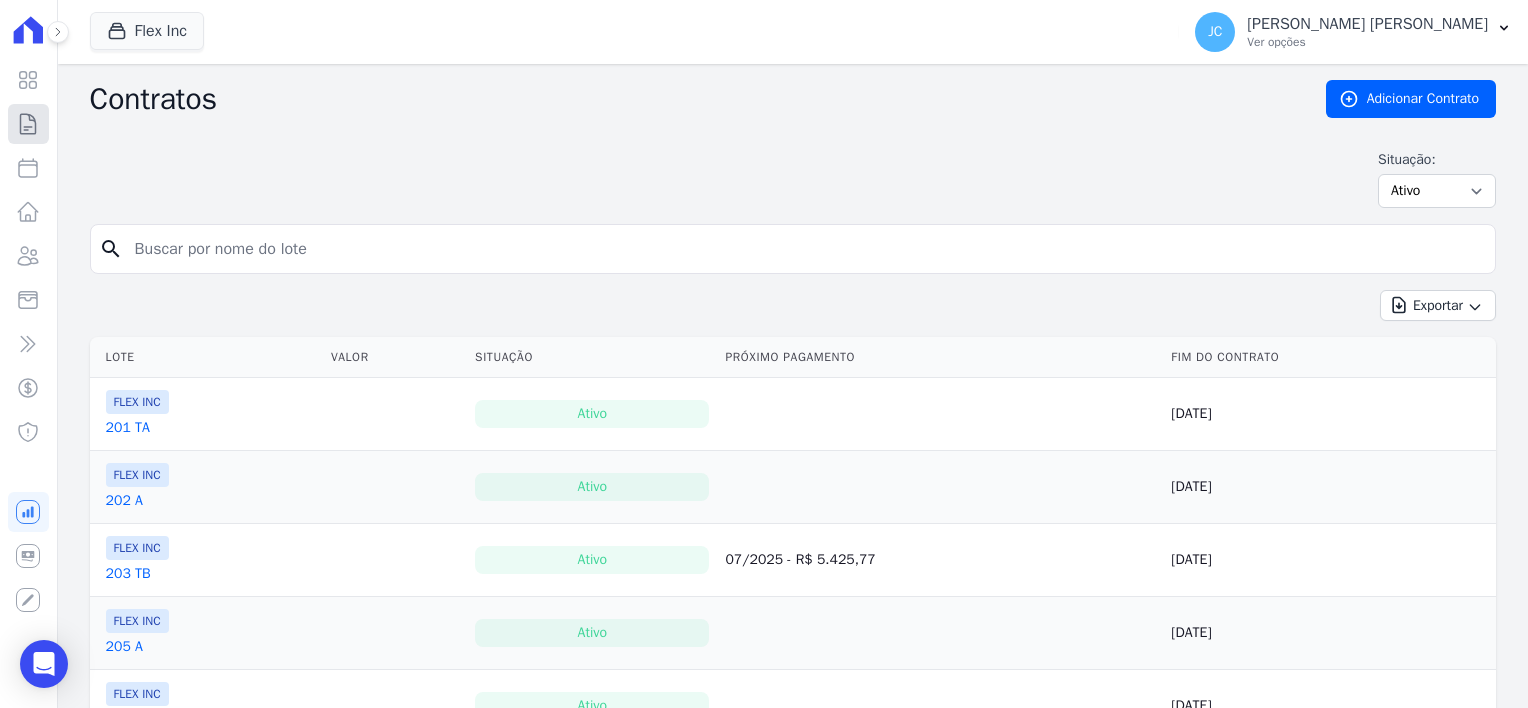 click 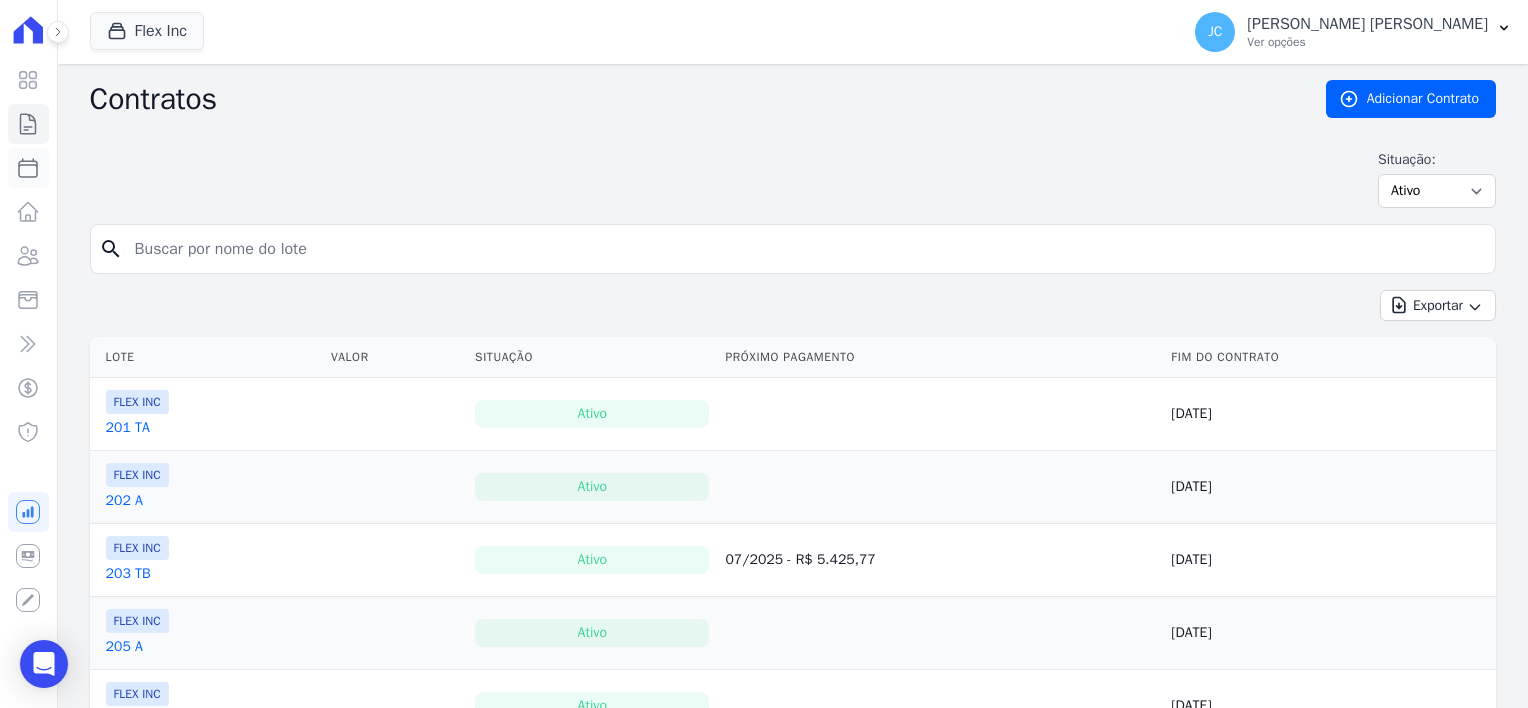 click 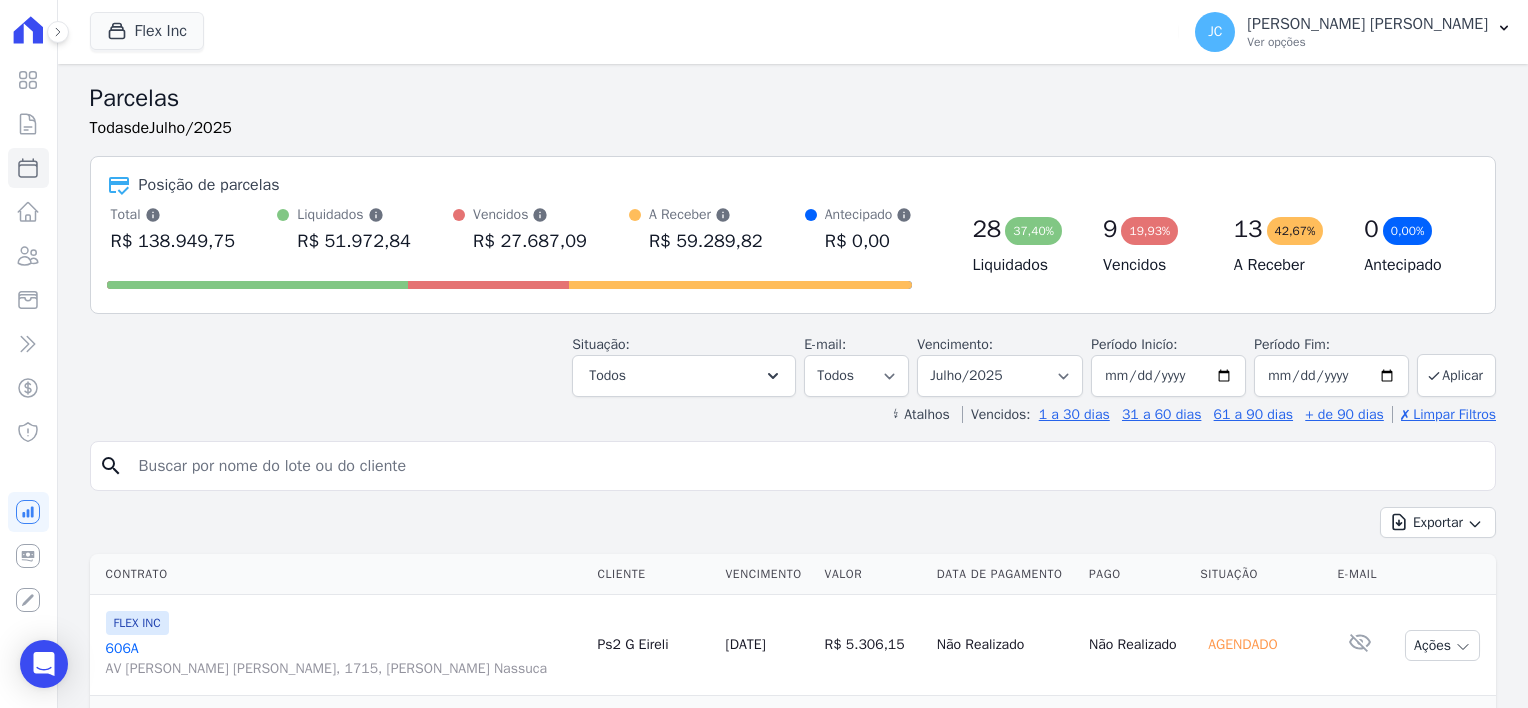 click on "19,93%" at bounding box center (1149, 231) 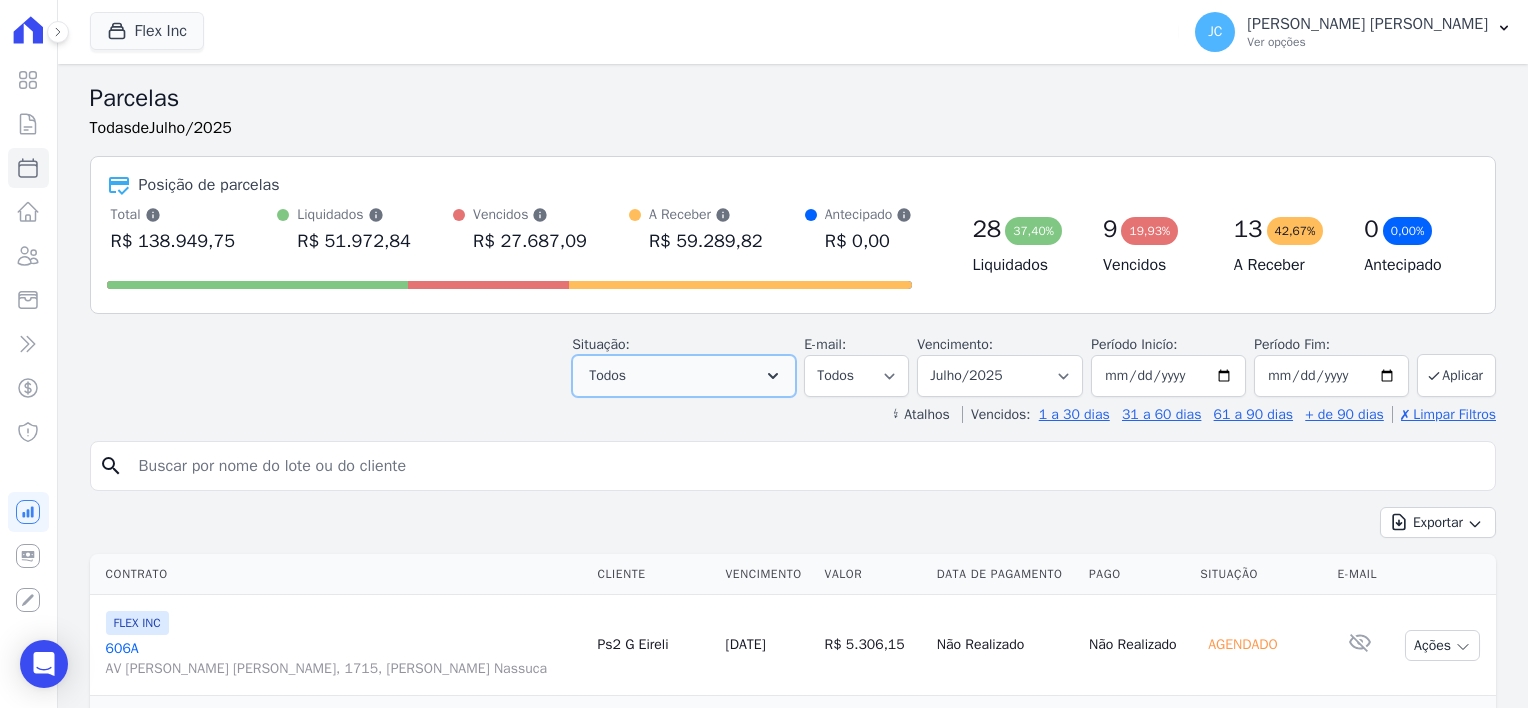 click on "Todos" at bounding box center (607, 376) 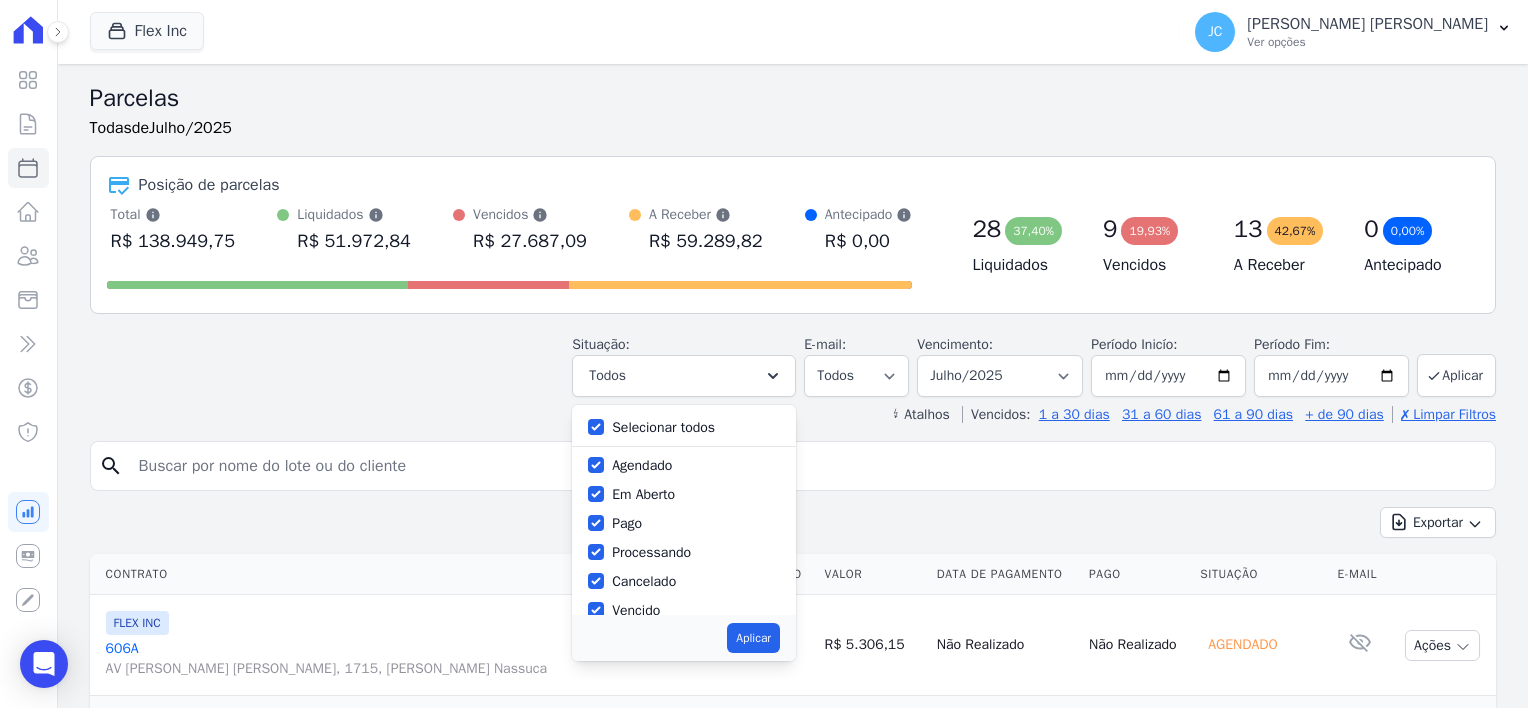 click on "Selecionar todos" at bounding box center (663, 427) 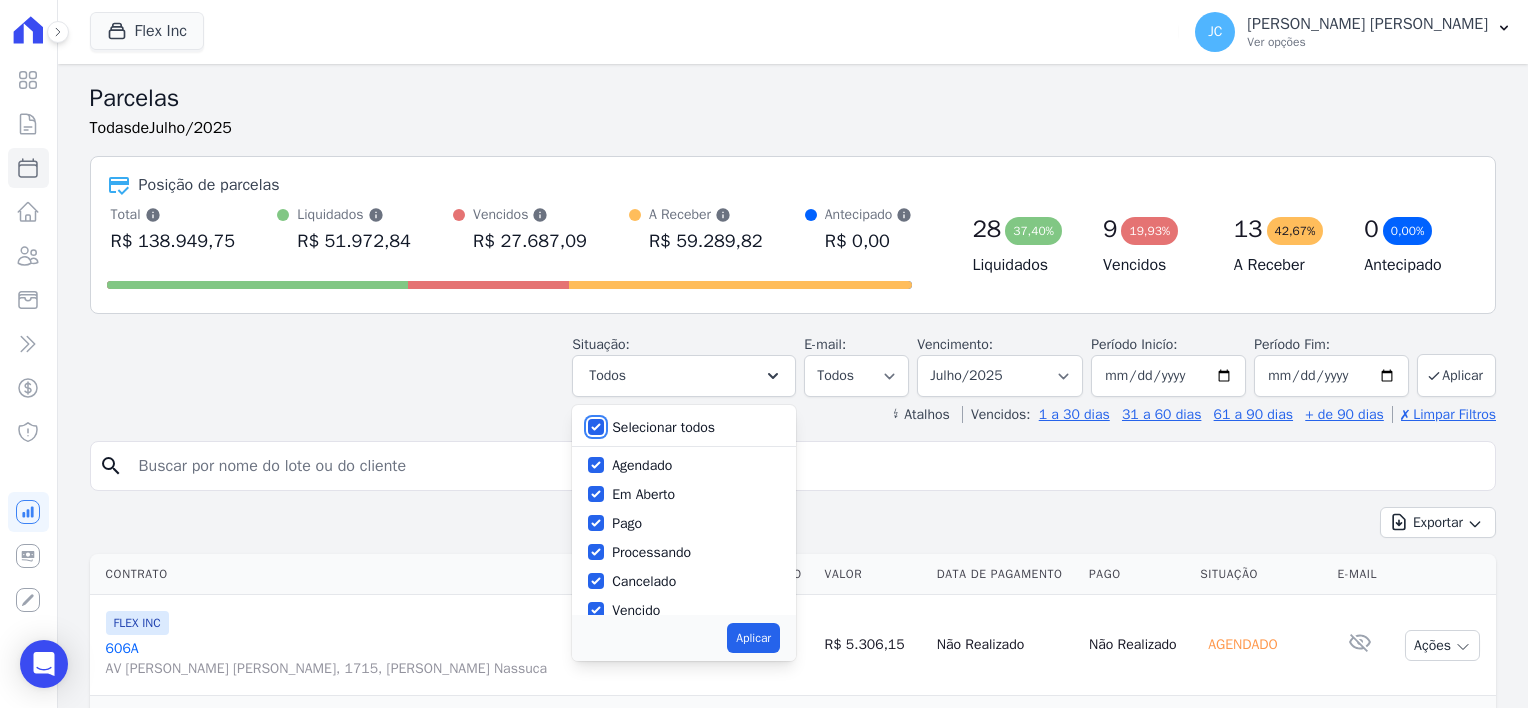 click on "Selecionar todos" at bounding box center (596, 427) 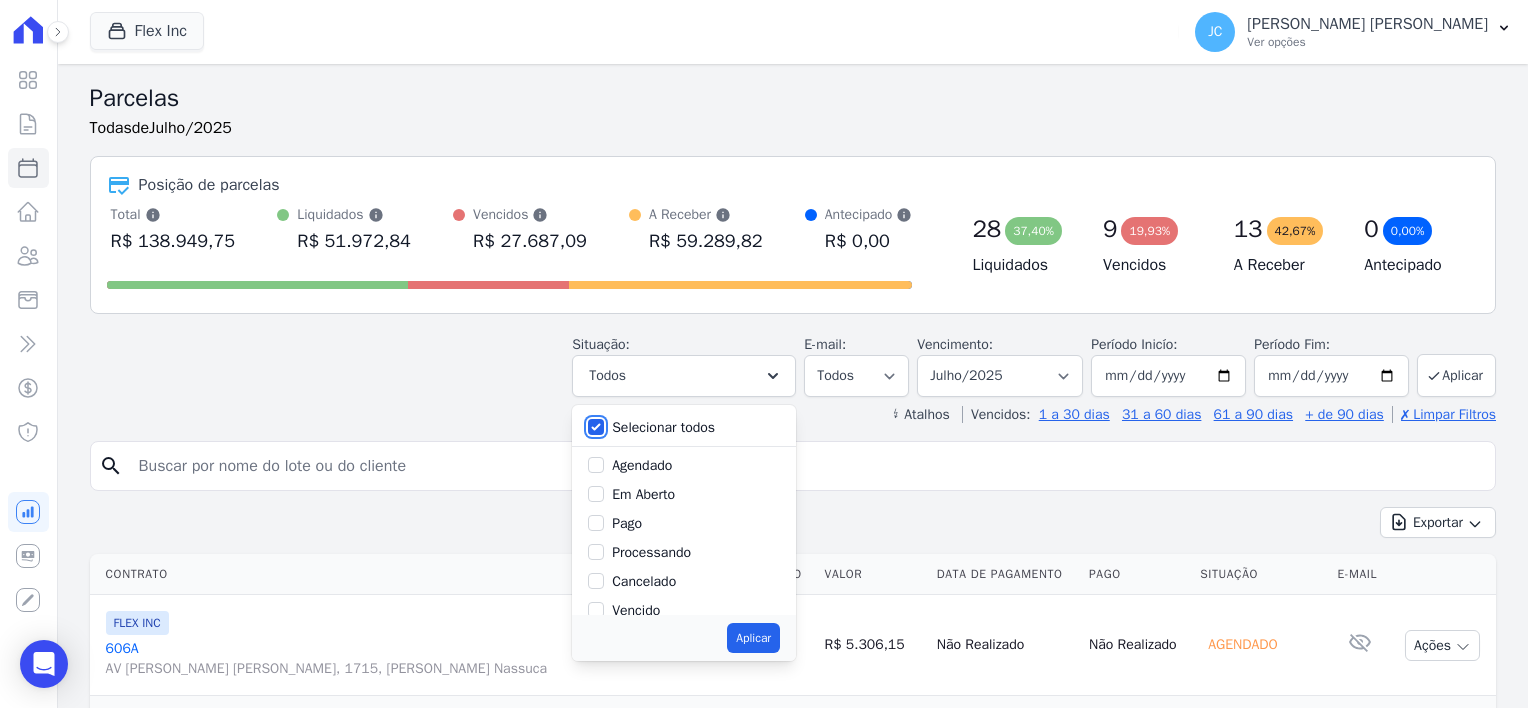 checkbox on "false" 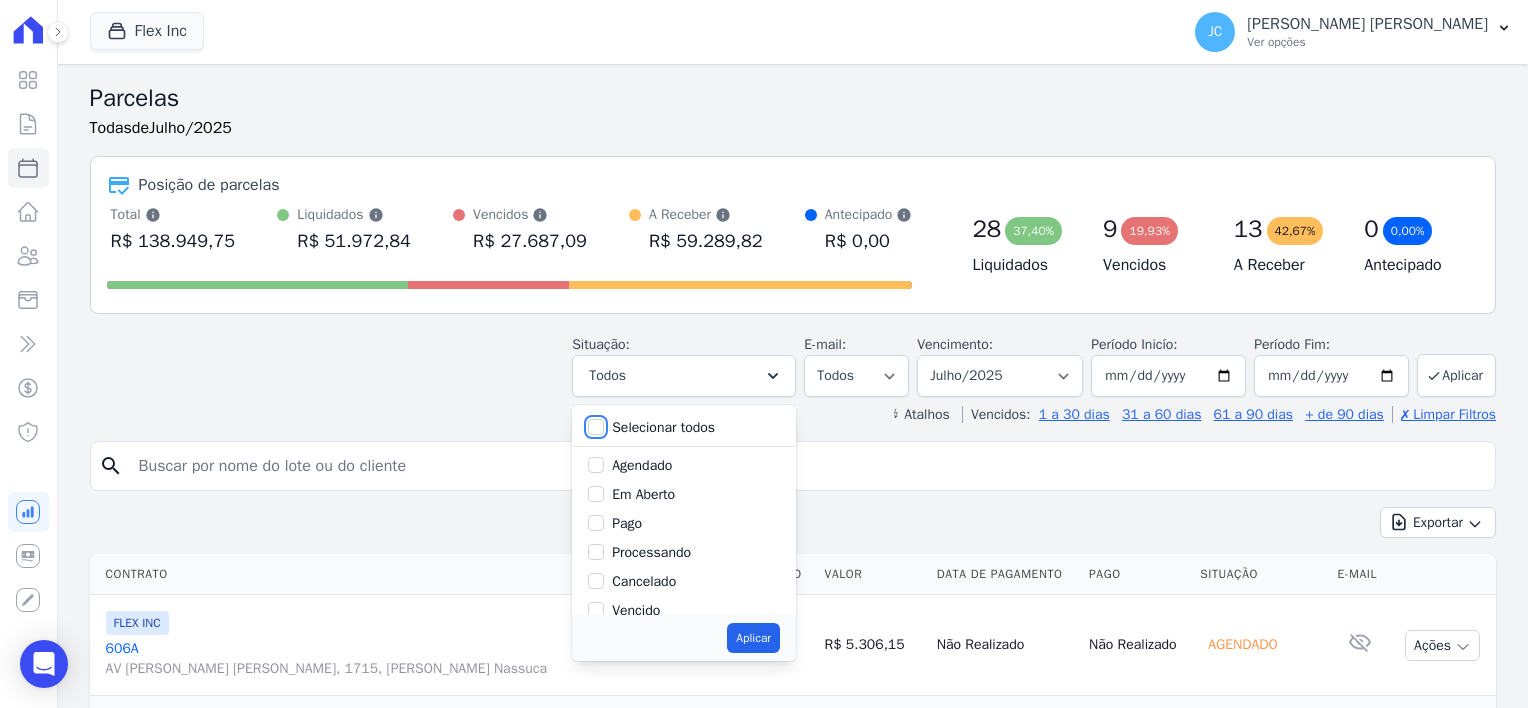 checkbox on "false" 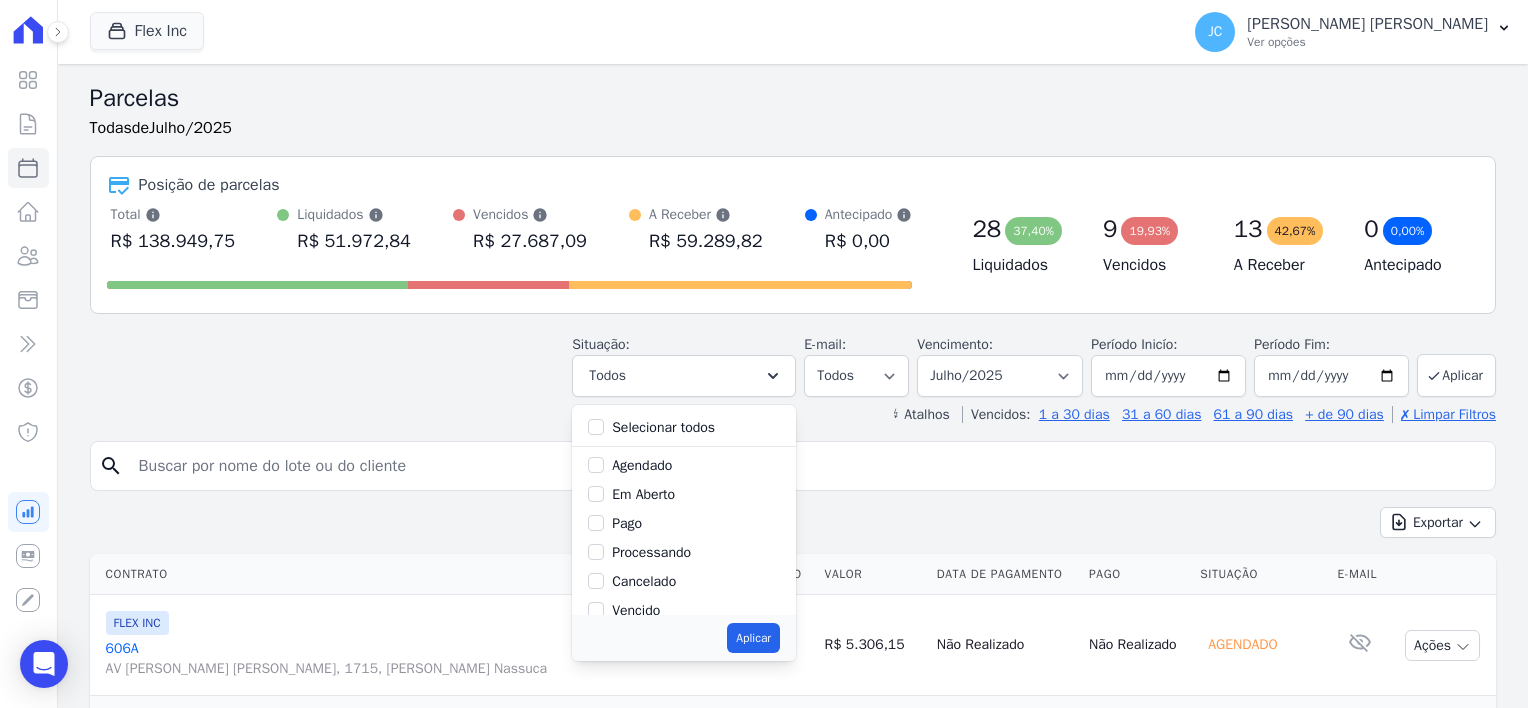 click on "Vencido" at bounding box center [636, 610] 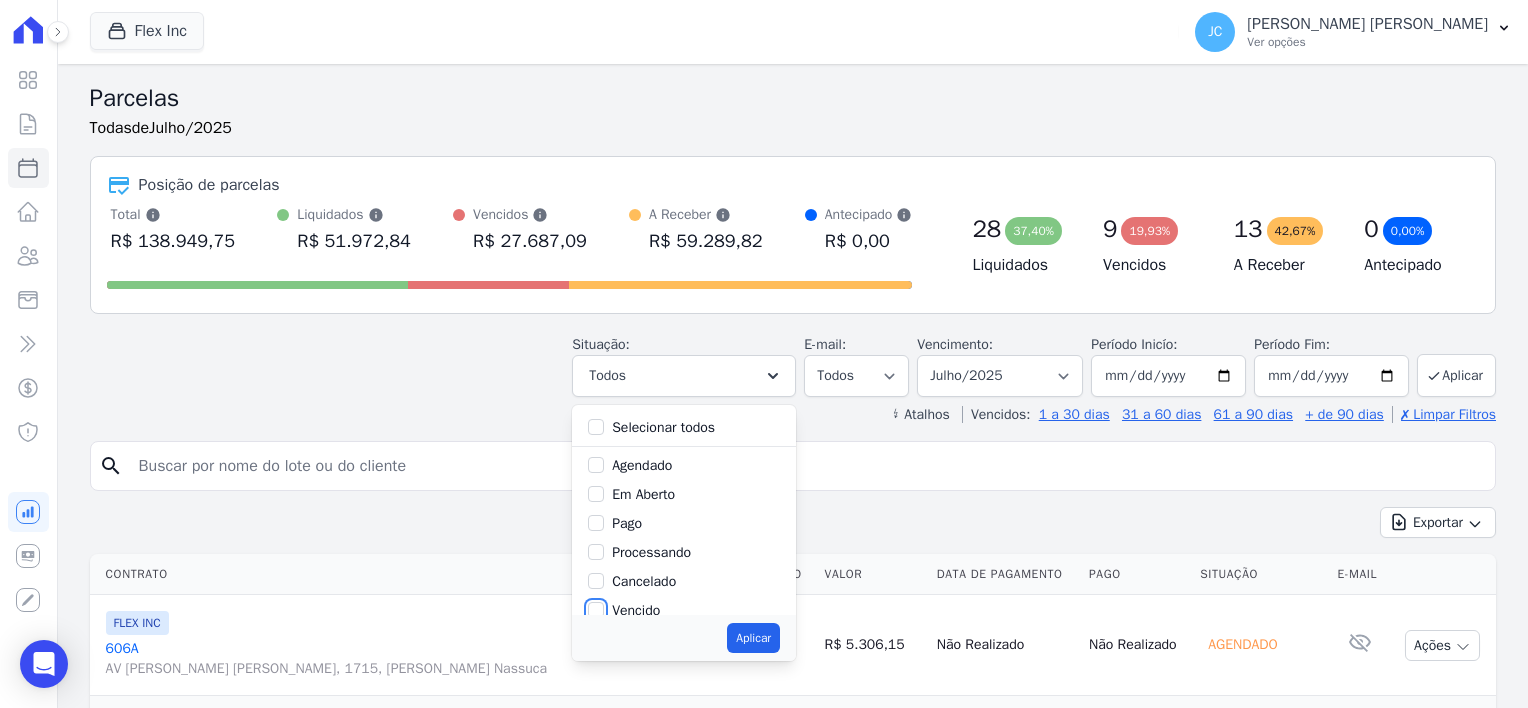 click on "Vencido" at bounding box center [596, 610] 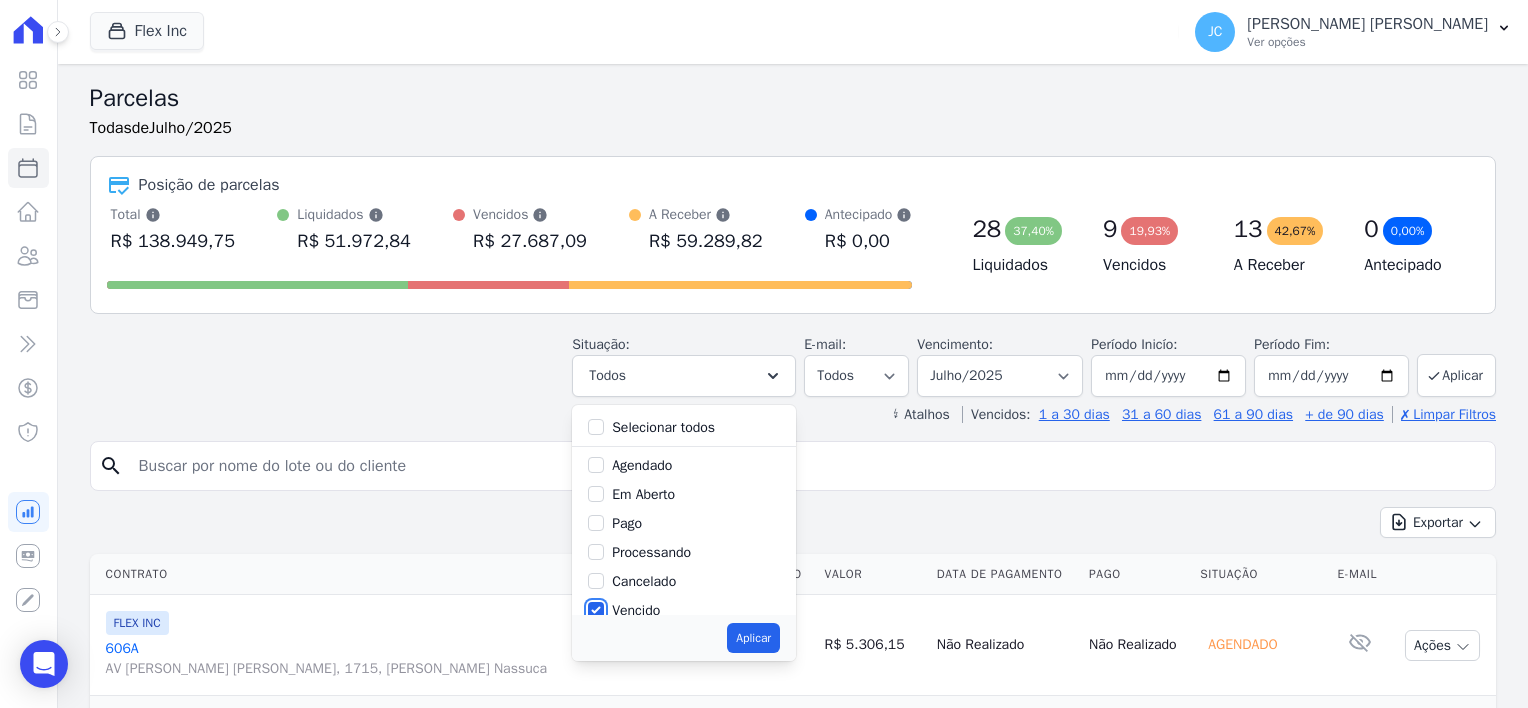 scroll, scrollTop: 2, scrollLeft: 0, axis: vertical 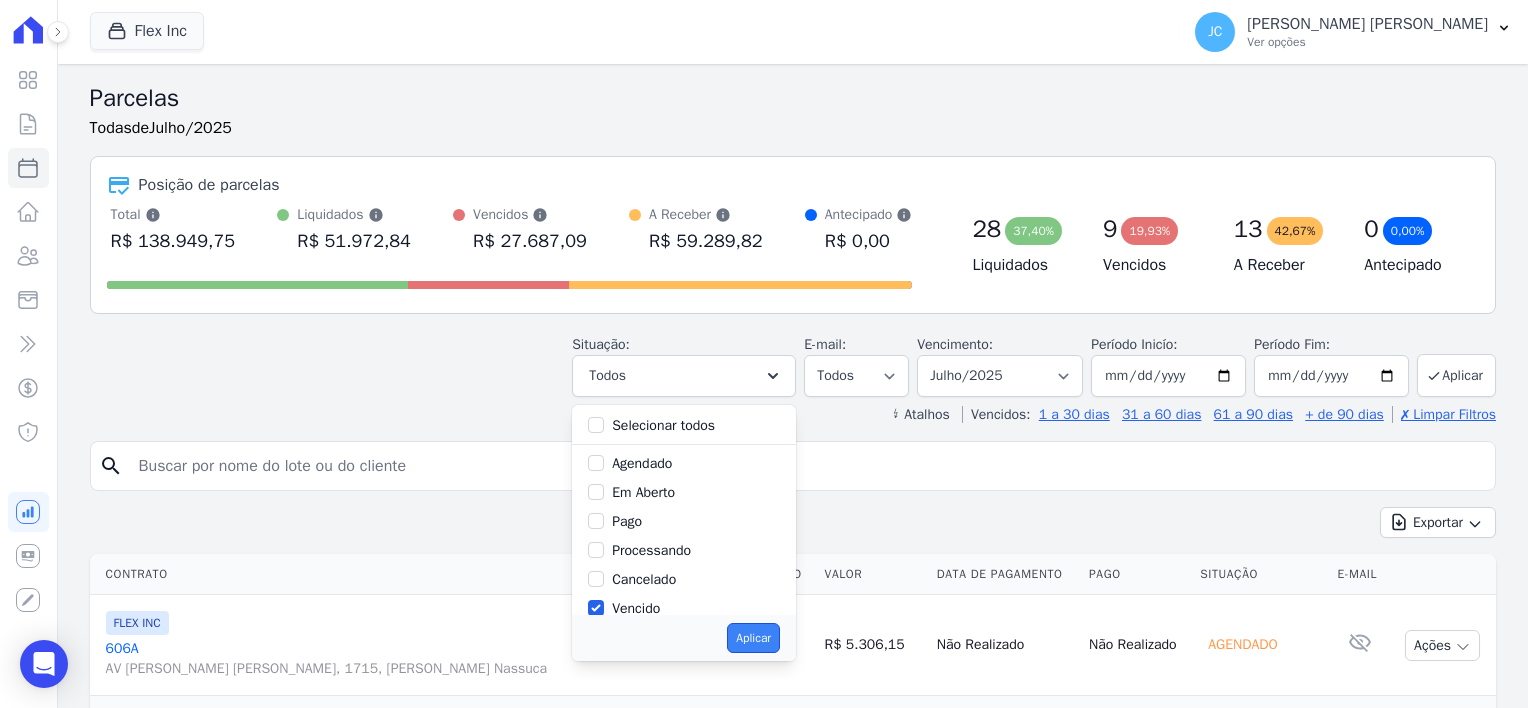 click on "Aplicar" at bounding box center (753, 638) 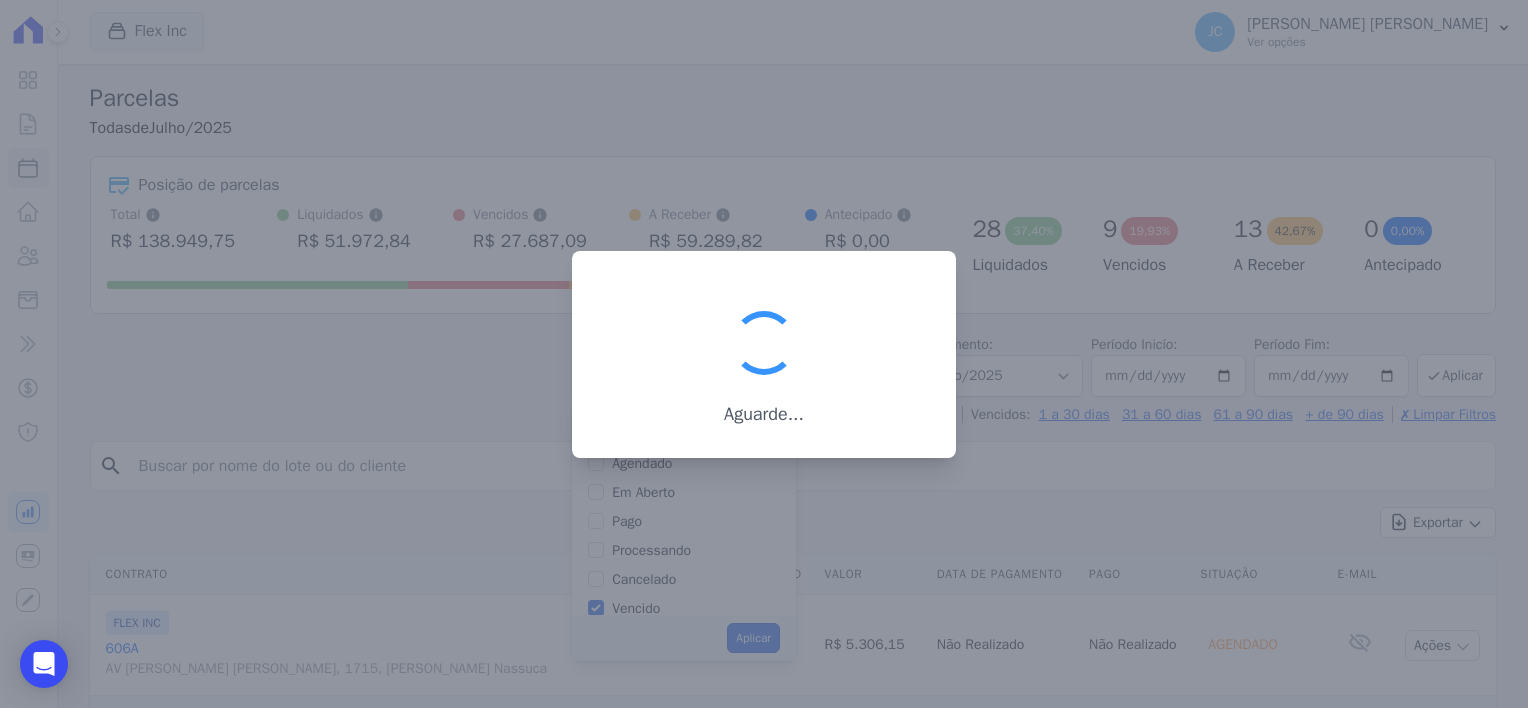 scroll, scrollTop: 37, scrollLeft: 0, axis: vertical 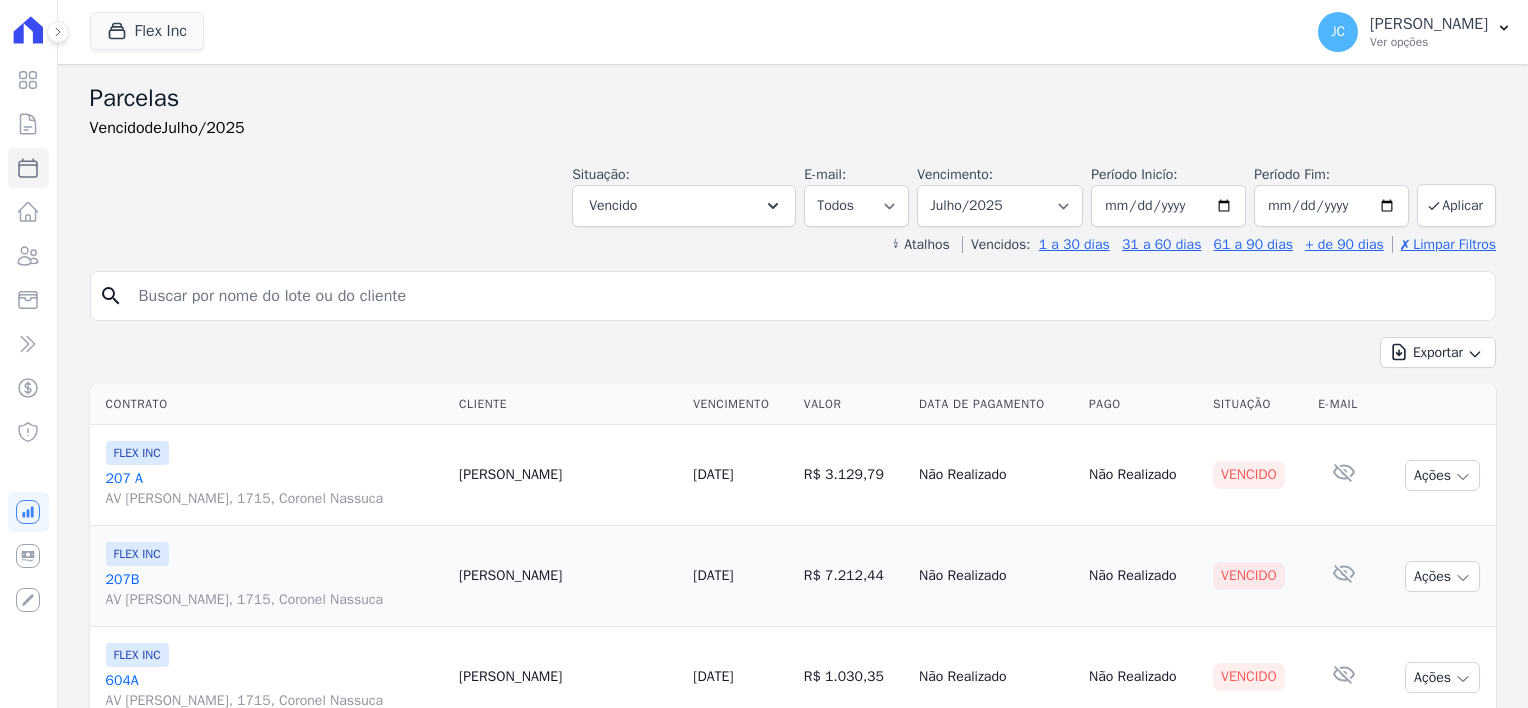 select 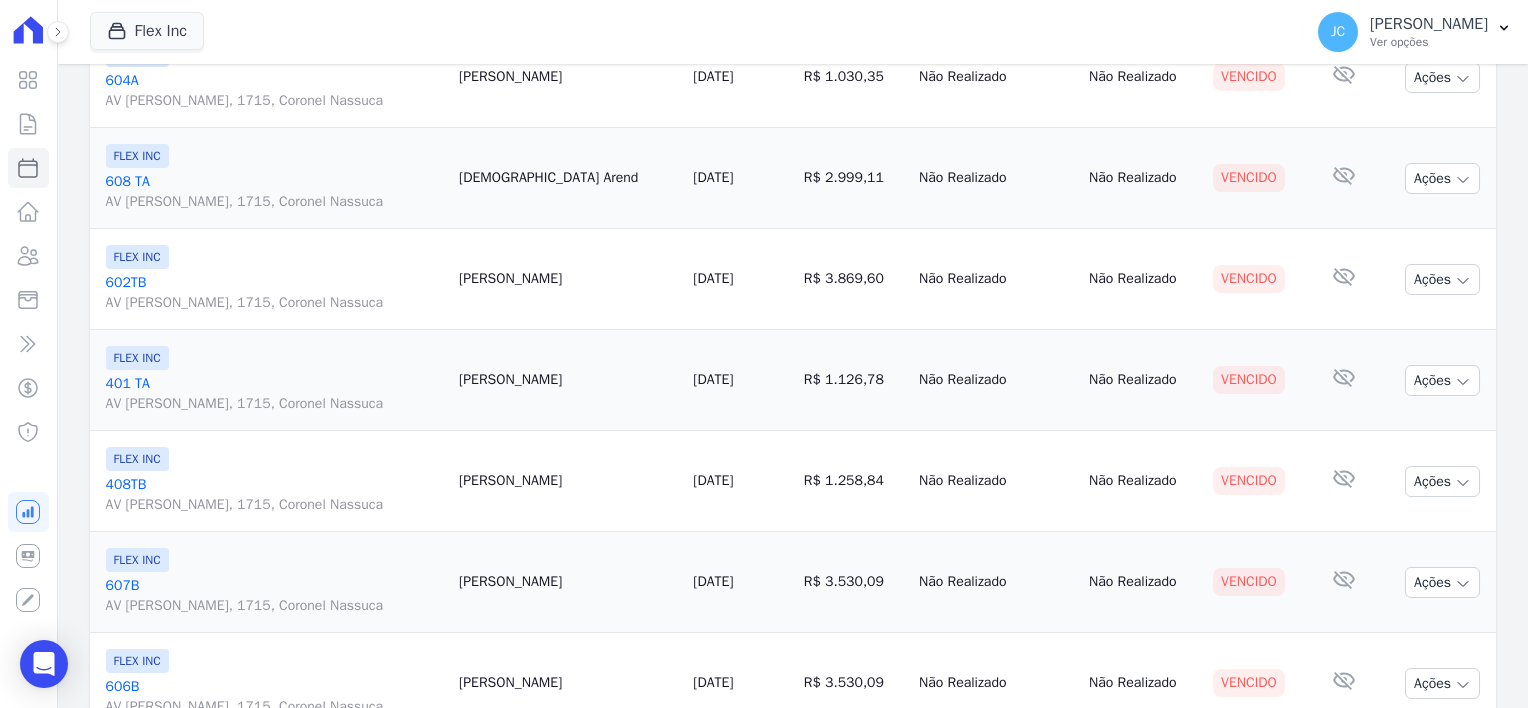 scroll, scrollTop: 684, scrollLeft: 0, axis: vertical 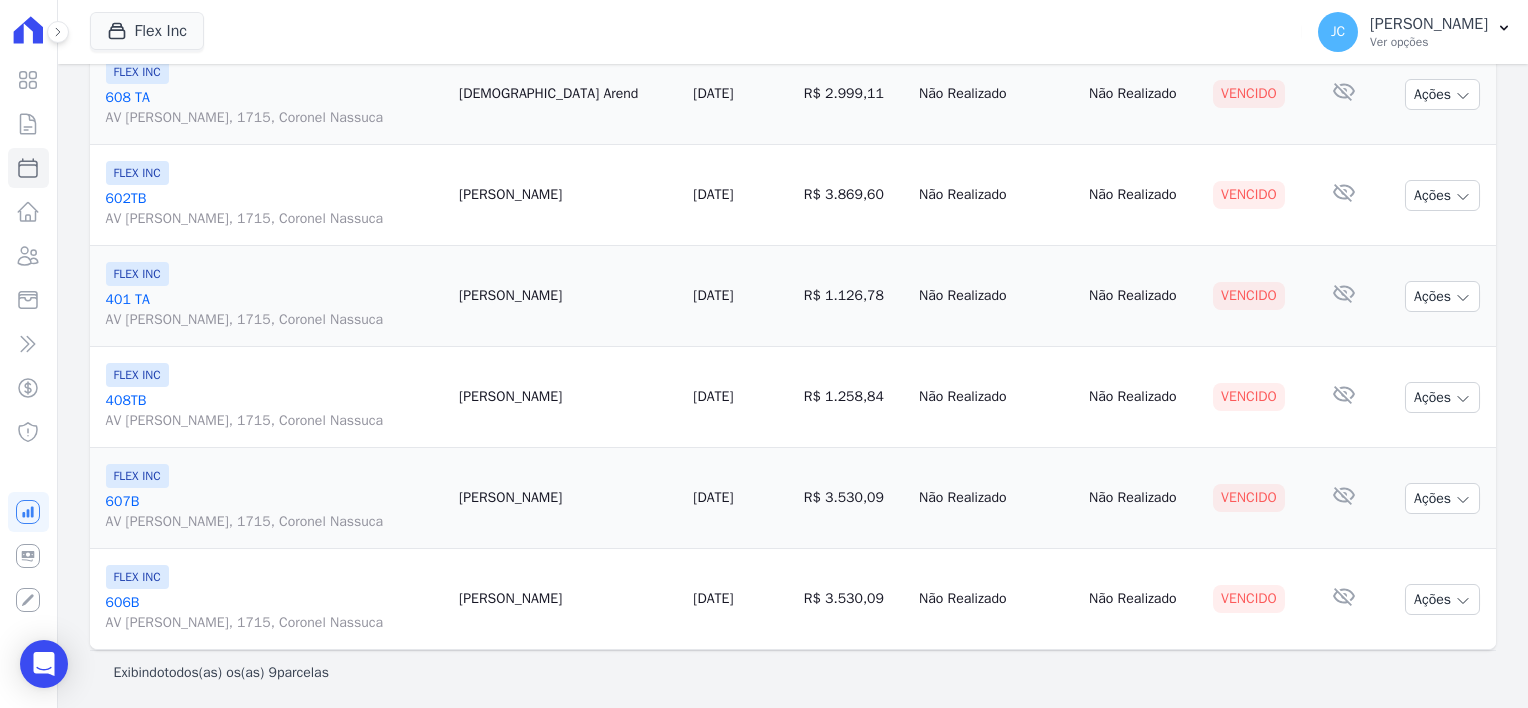 click on "Ações
Ver boleto
Antecipar
Antecipação não disponível
Enviar whatsapp
Registrar envio de WhatsApp
Caso o envio da mensagem via WhatsApp tenha sido bem-sucedido, registre esta atividade.
Escreva uma nota
Enviado lembrete de vencimento com código de barras para pagamento.
Cancelar
Registrar Envio" at bounding box center [1436, 599] 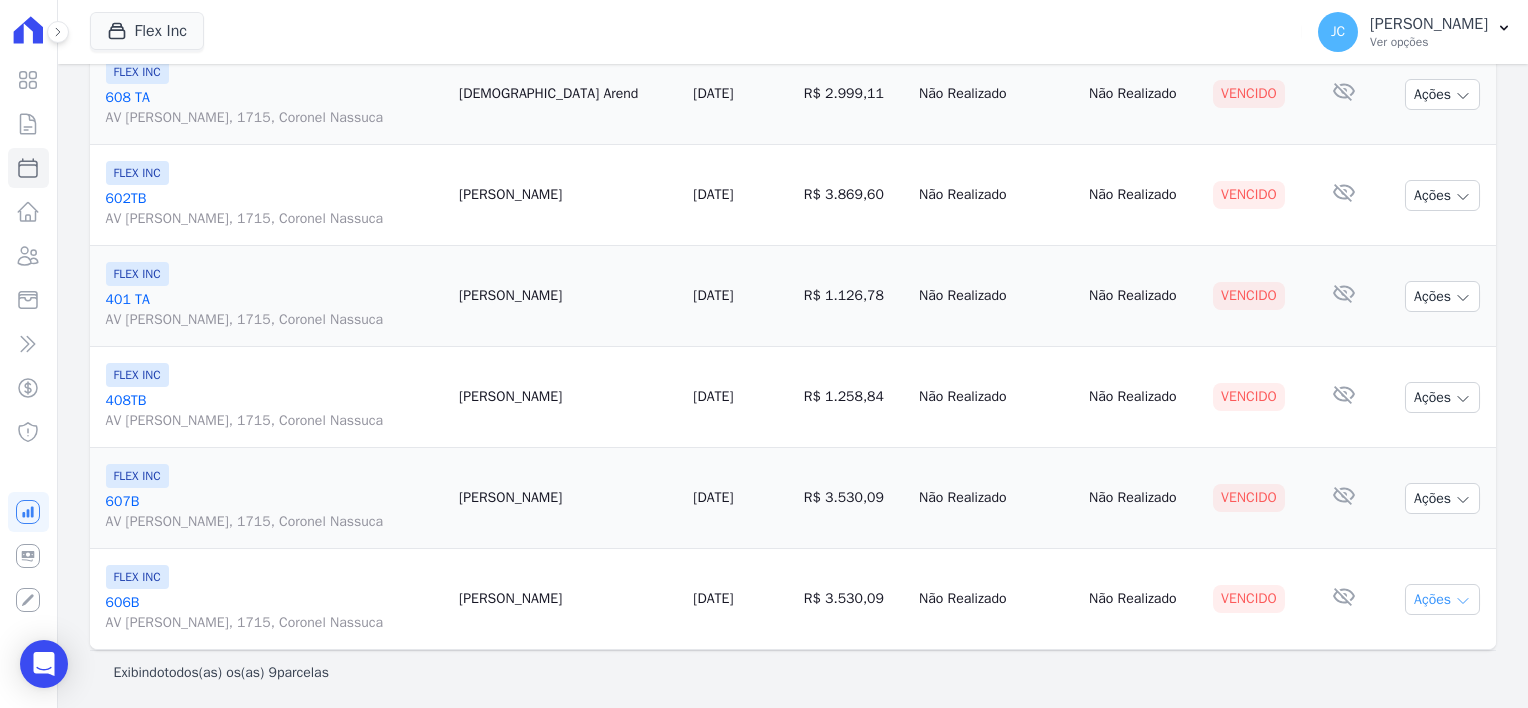 click on "Ações" at bounding box center (1442, 599) 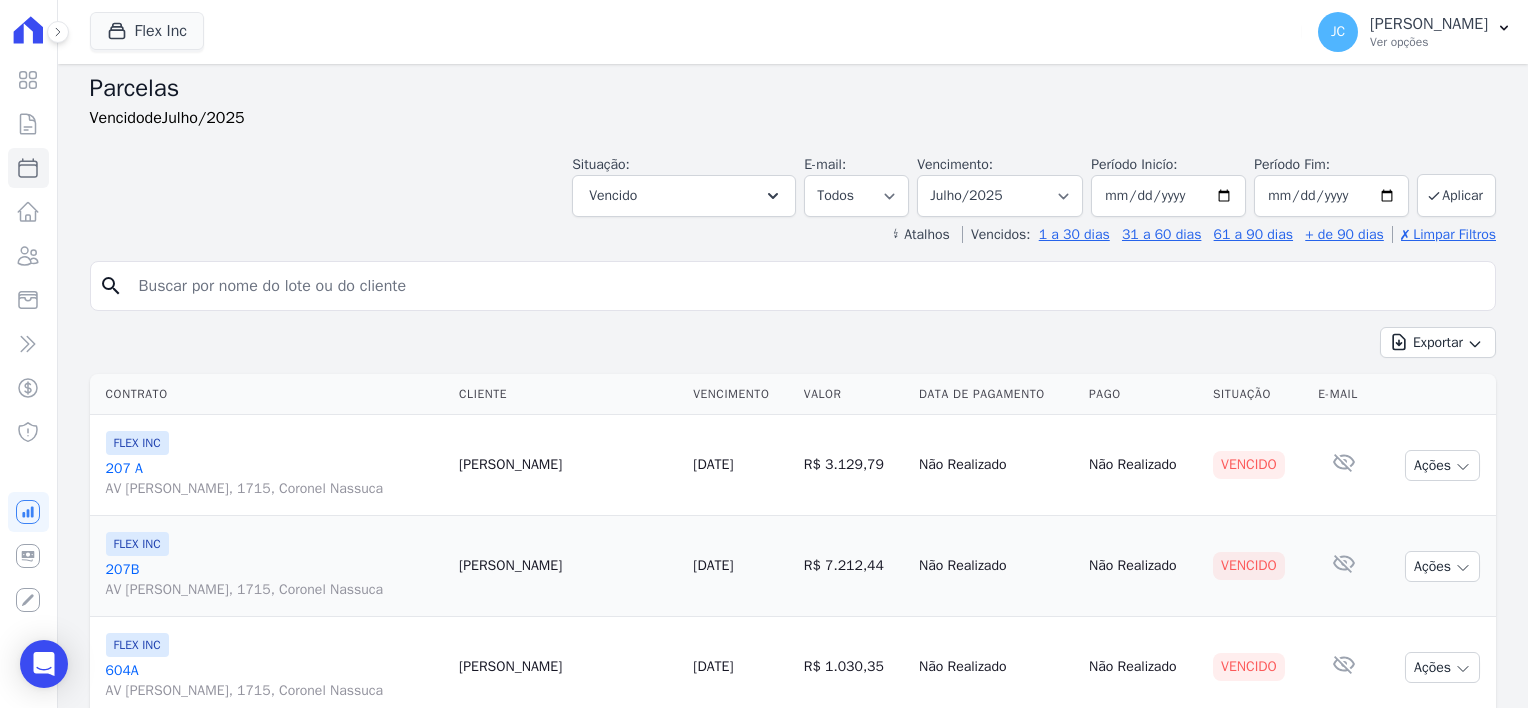scroll, scrollTop: 0, scrollLeft: 0, axis: both 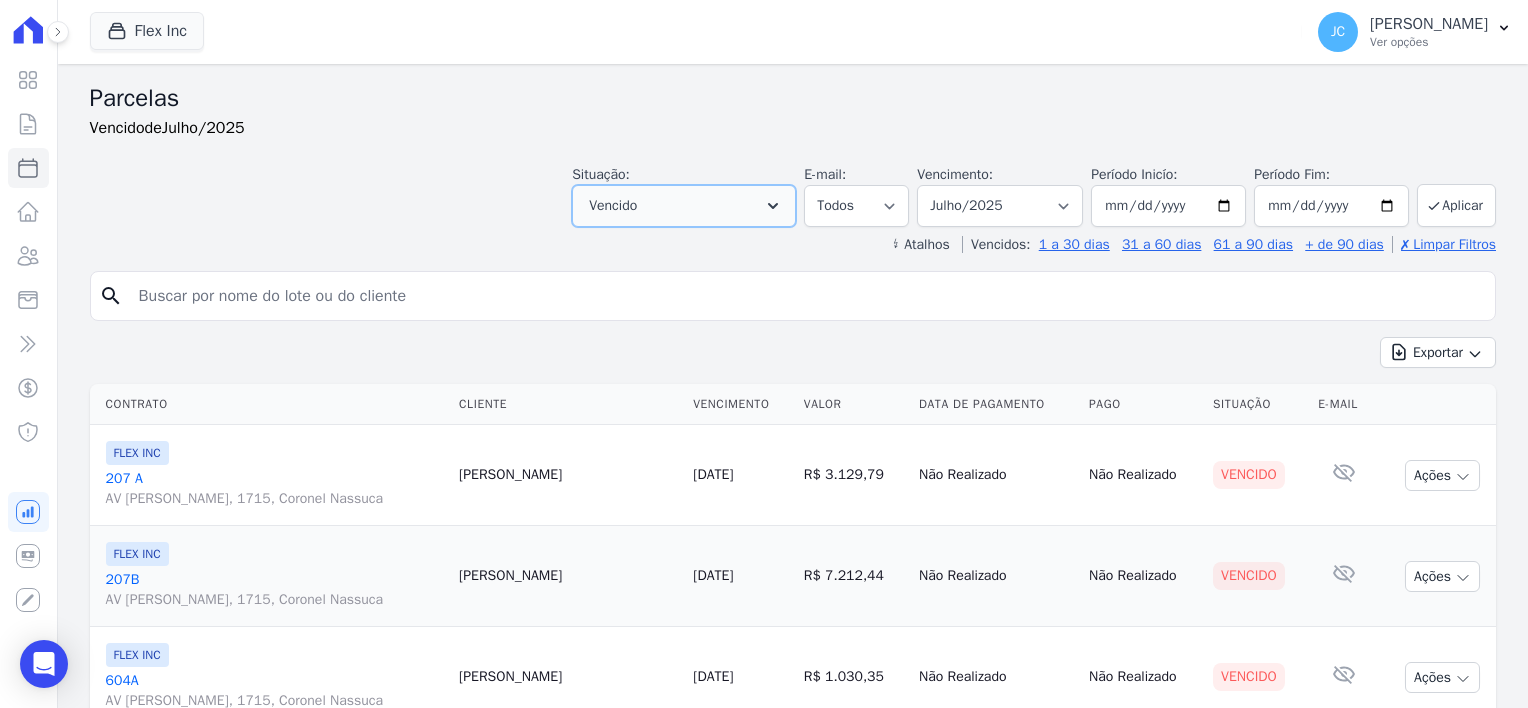 click 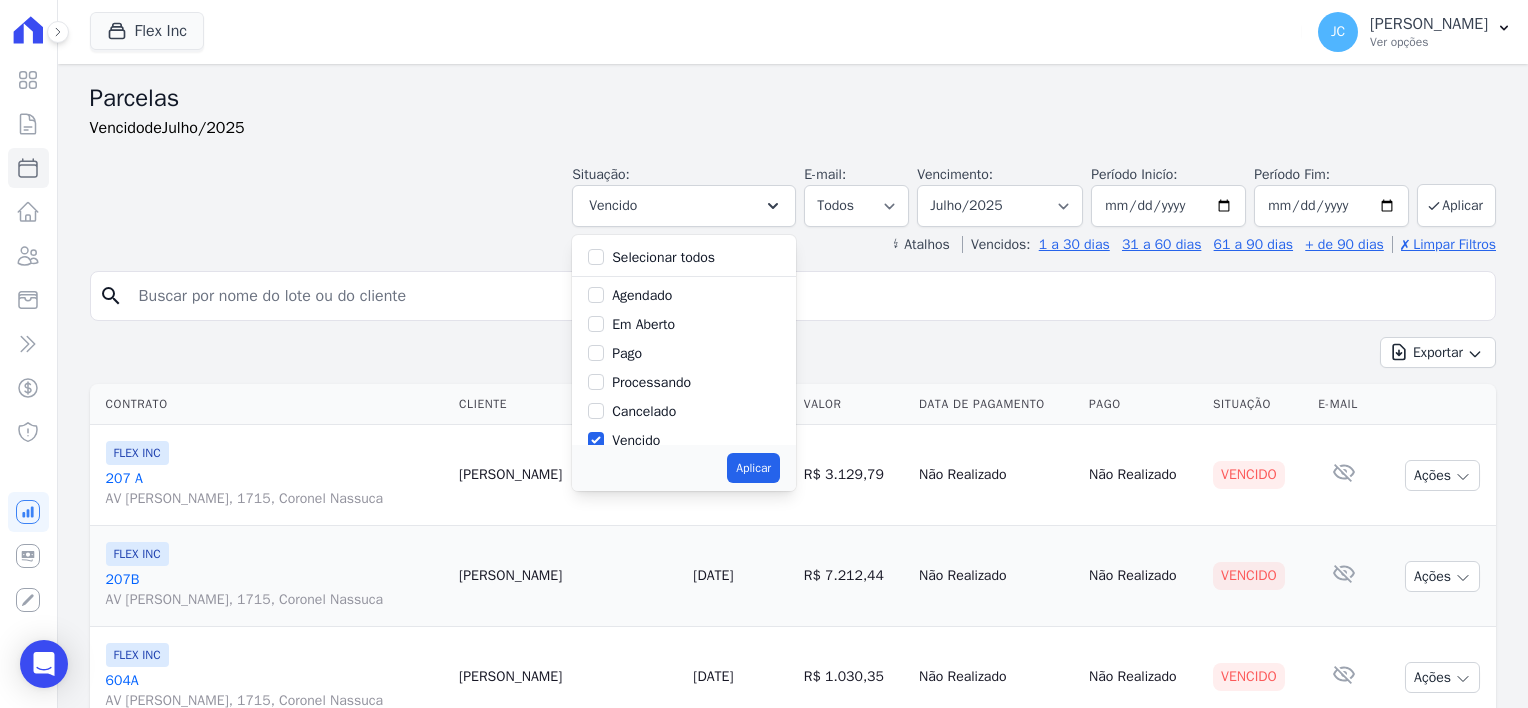 click on "Selecionar todos" at bounding box center [663, 257] 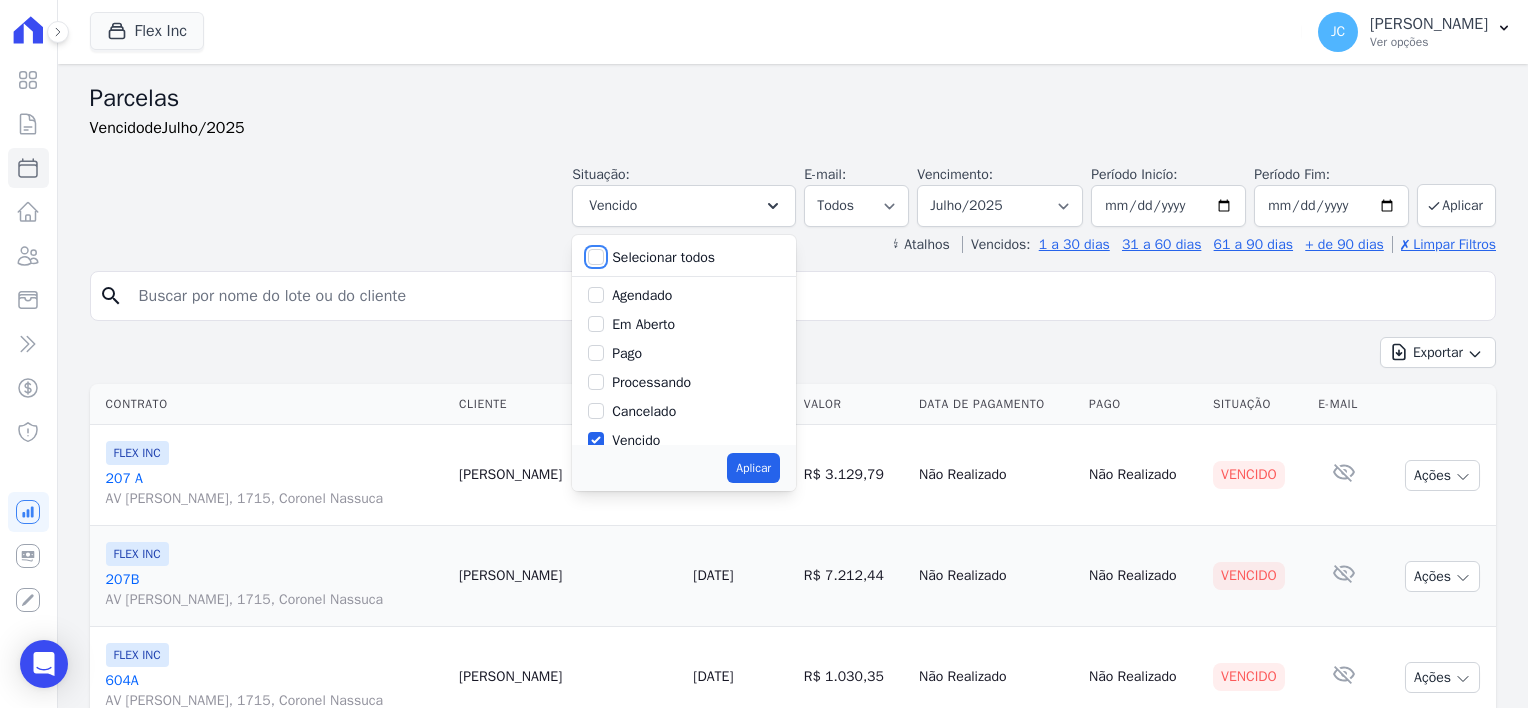 click on "Selecionar todos" at bounding box center [596, 257] 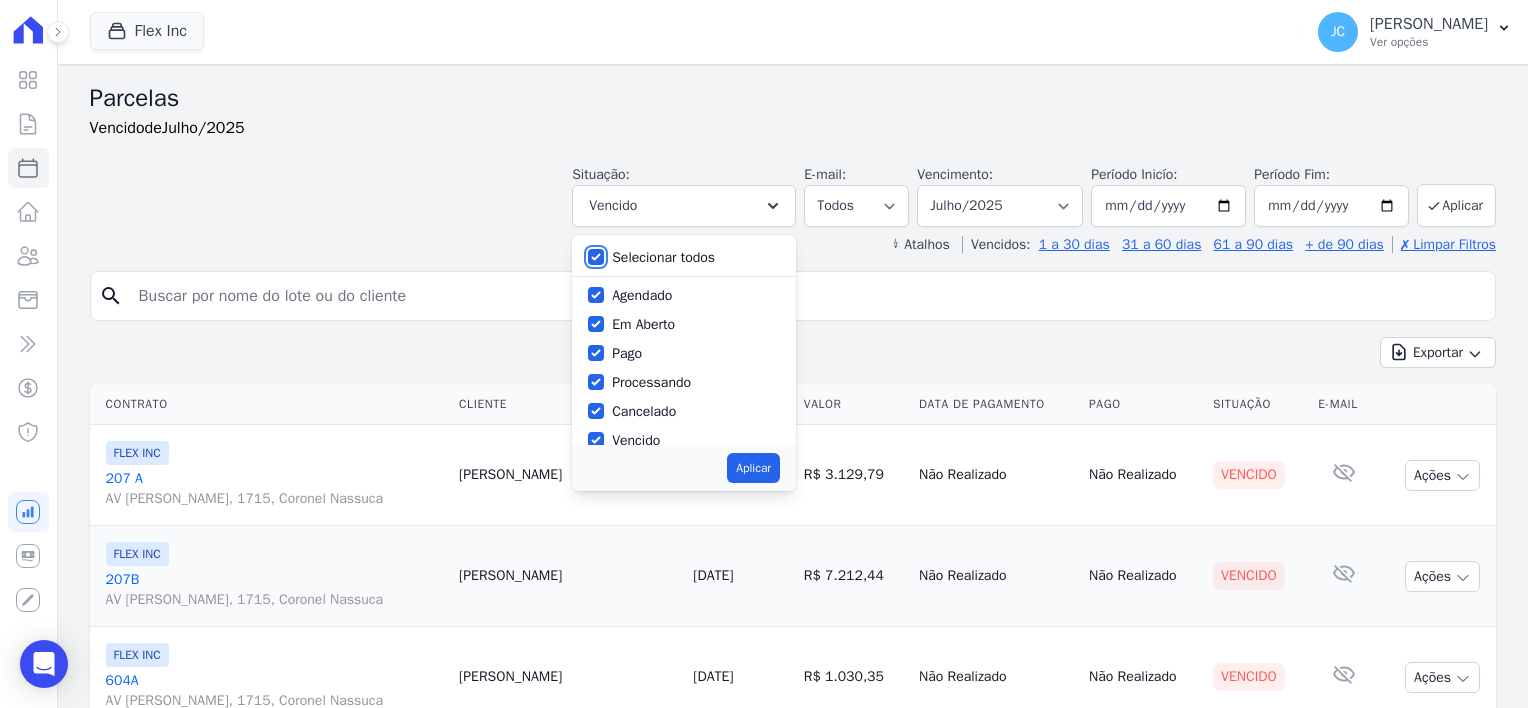 checkbox on "true" 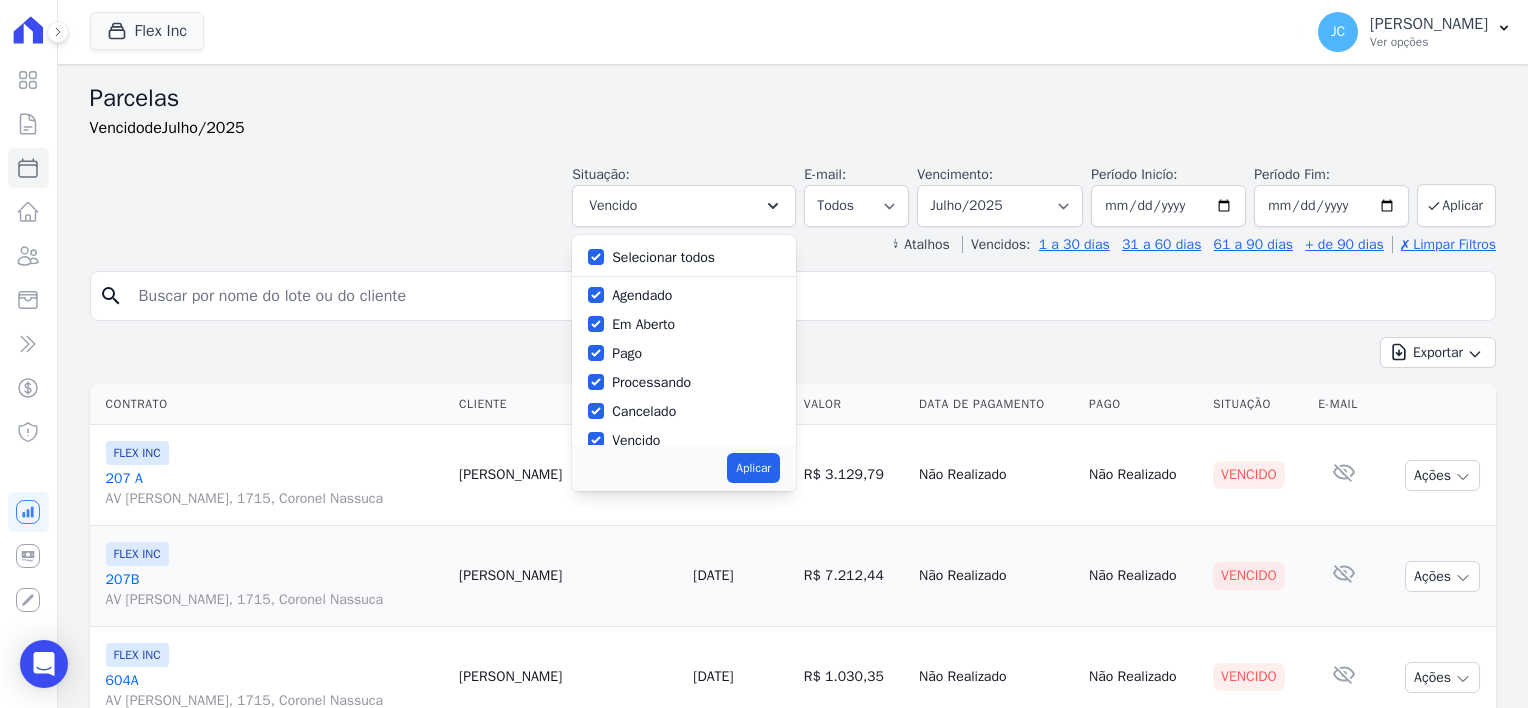click on "Pago" at bounding box center (684, 353) 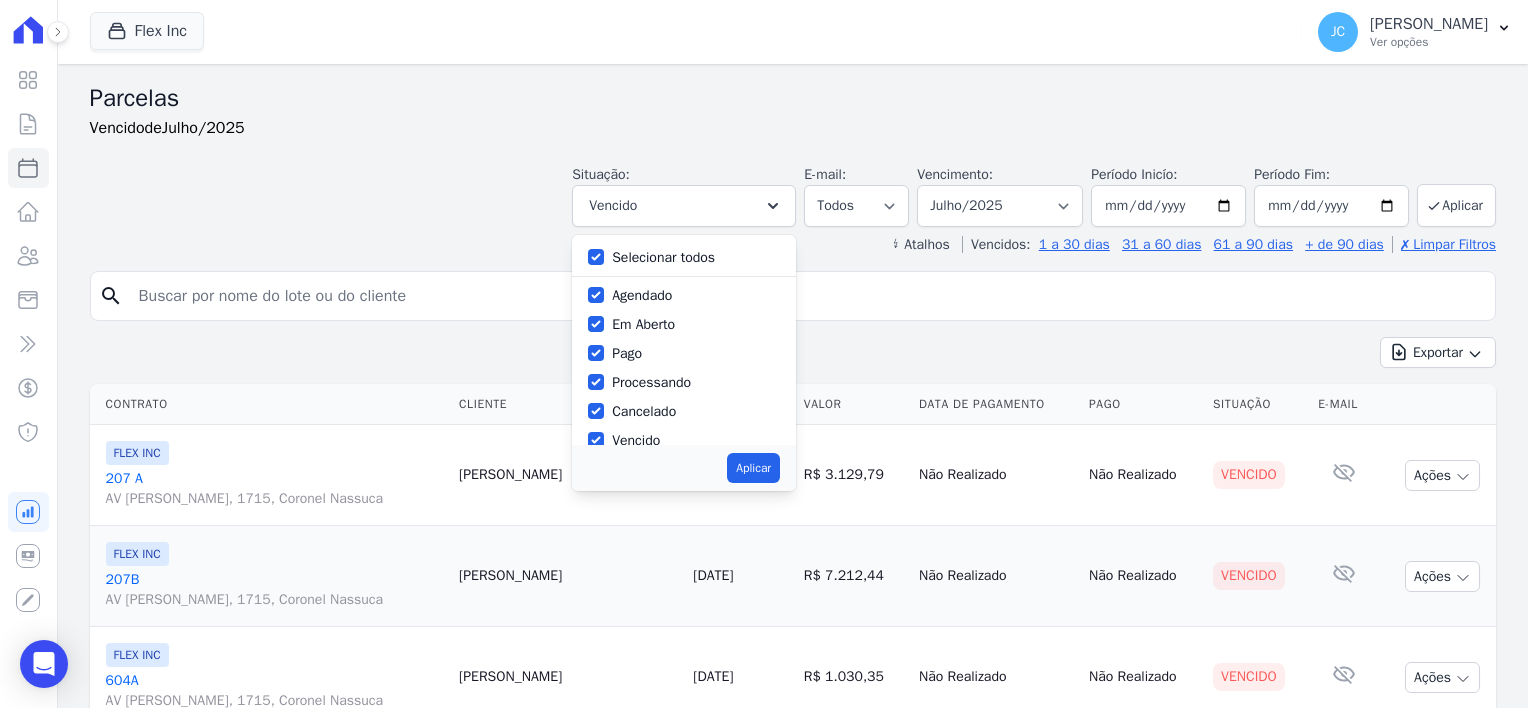 click on "Pago" at bounding box center (627, 353) 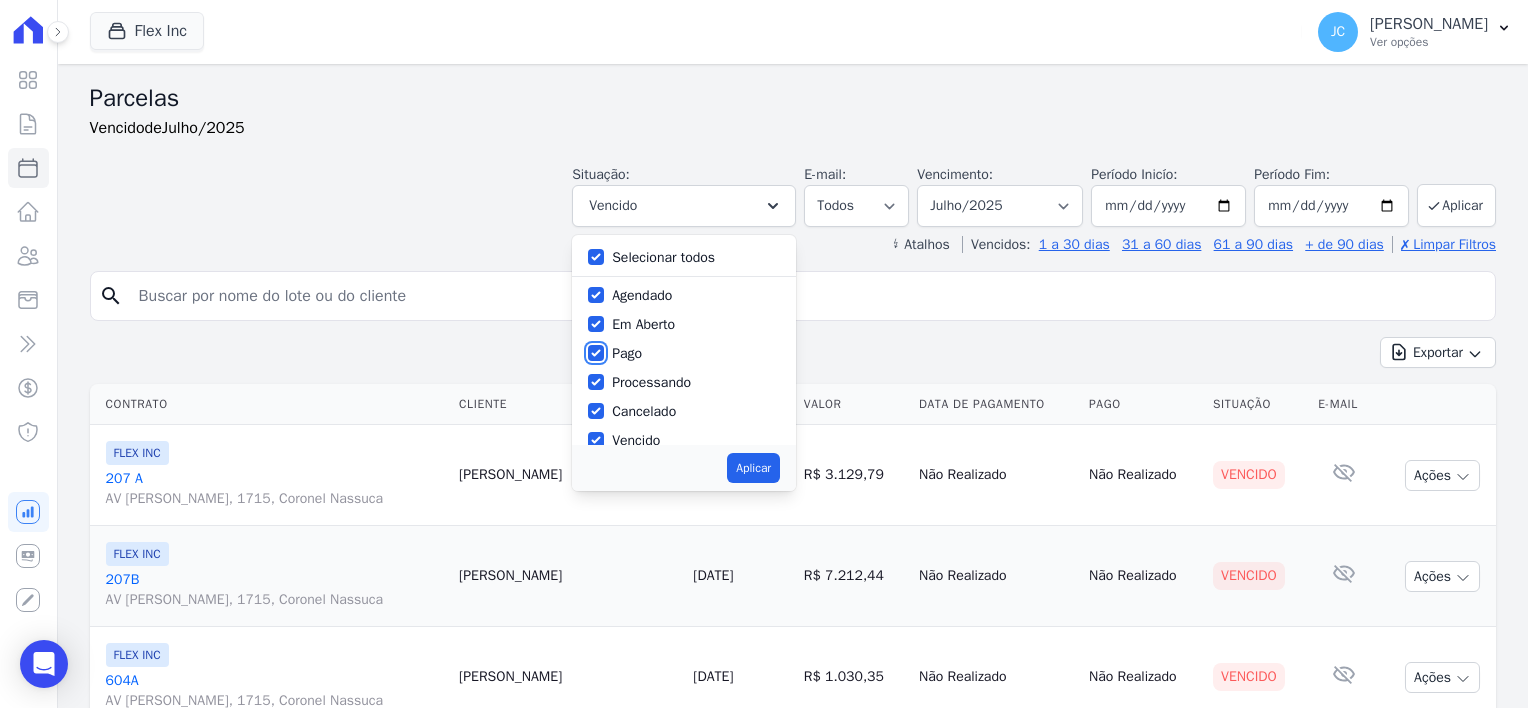 click on "Pago" at bounding box center (596, 353) 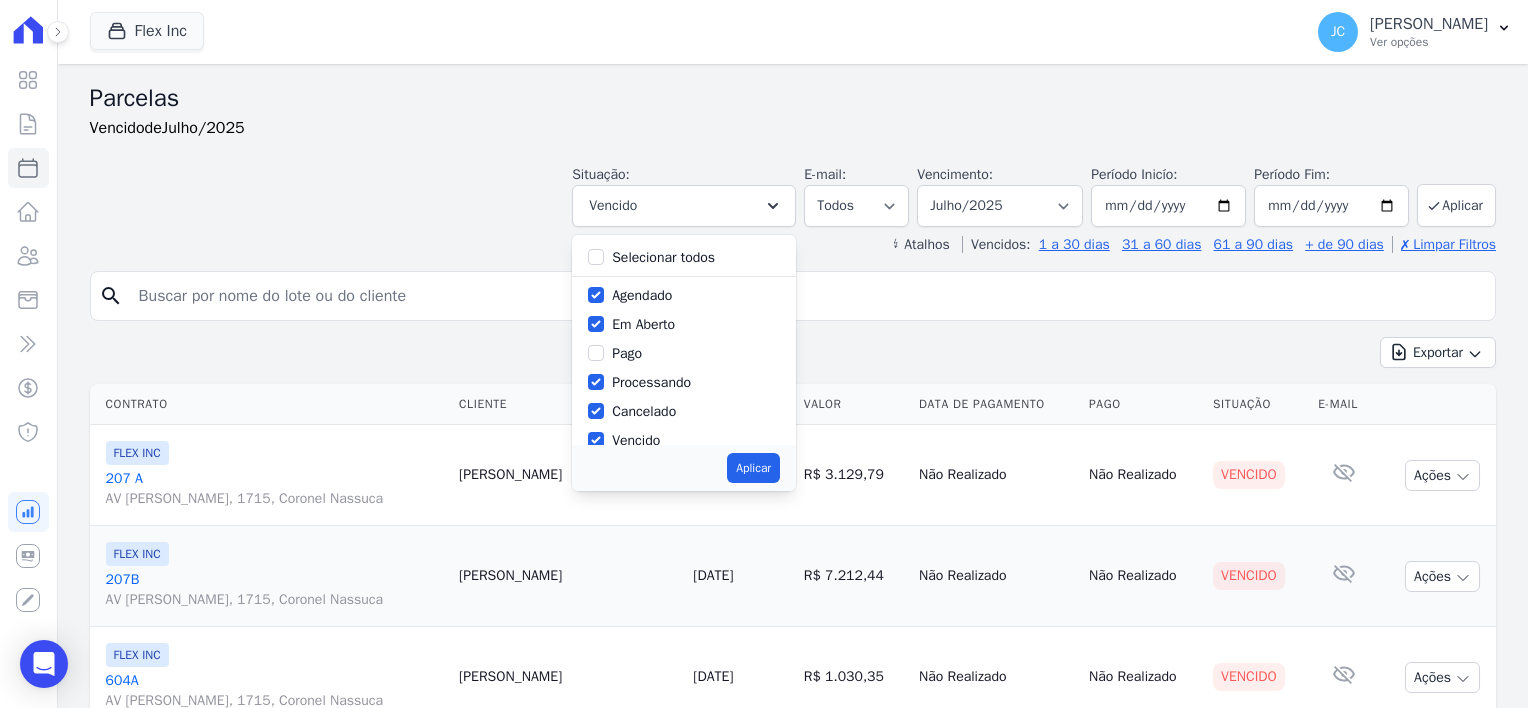 click on "Selecionar todos" at bounding box center (663, 257) 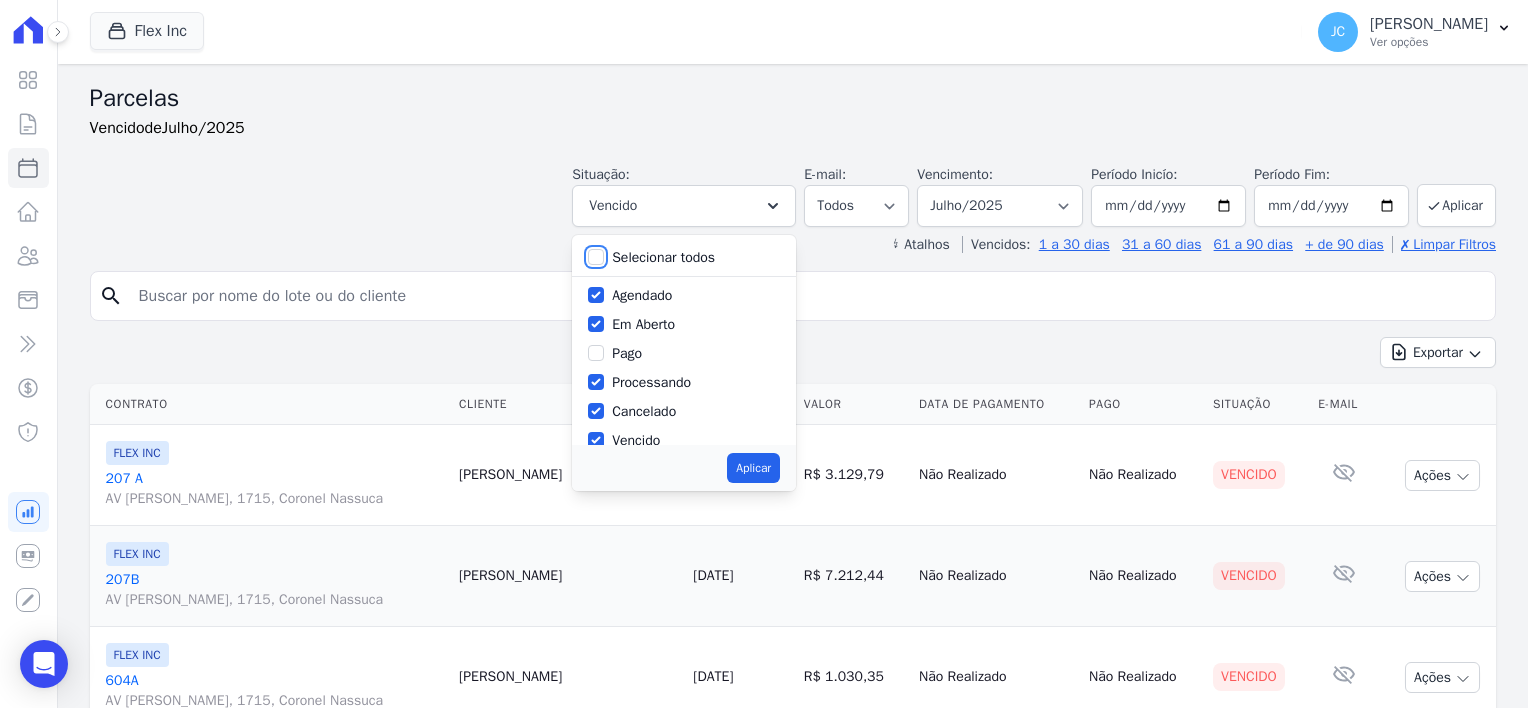 click on "Selecionar todos" at bounding box center (596, 257) 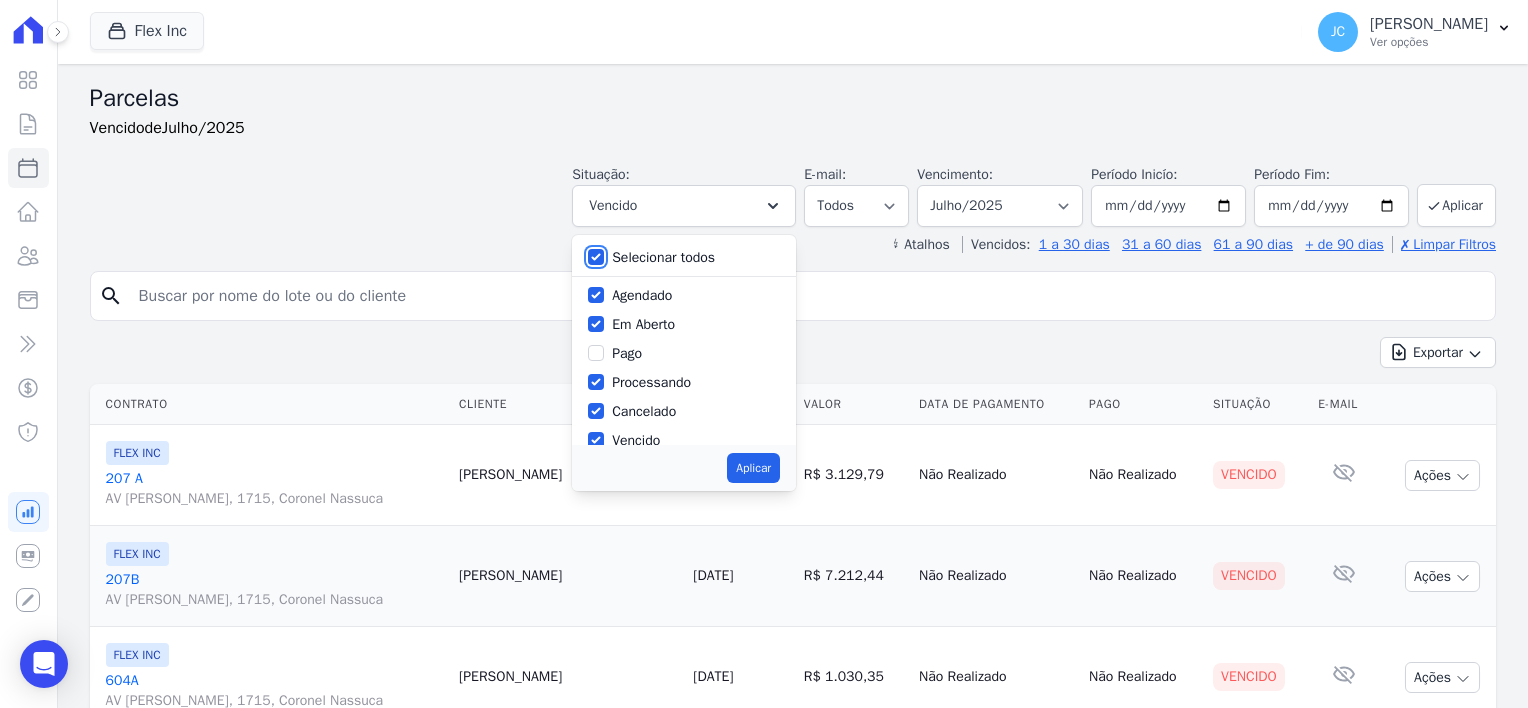 checkbox on "true" 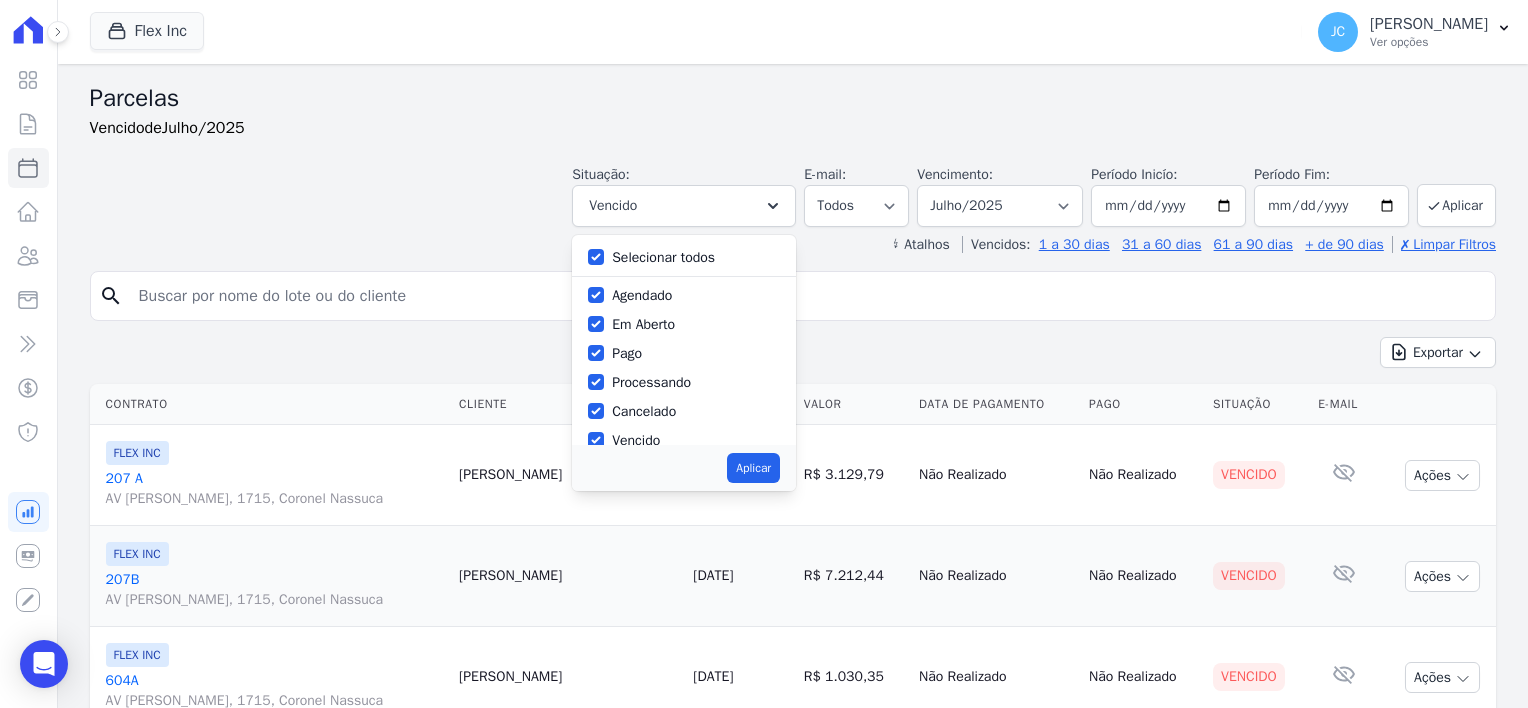 click on "Selecionar todos" at bounding box center [663, 257] 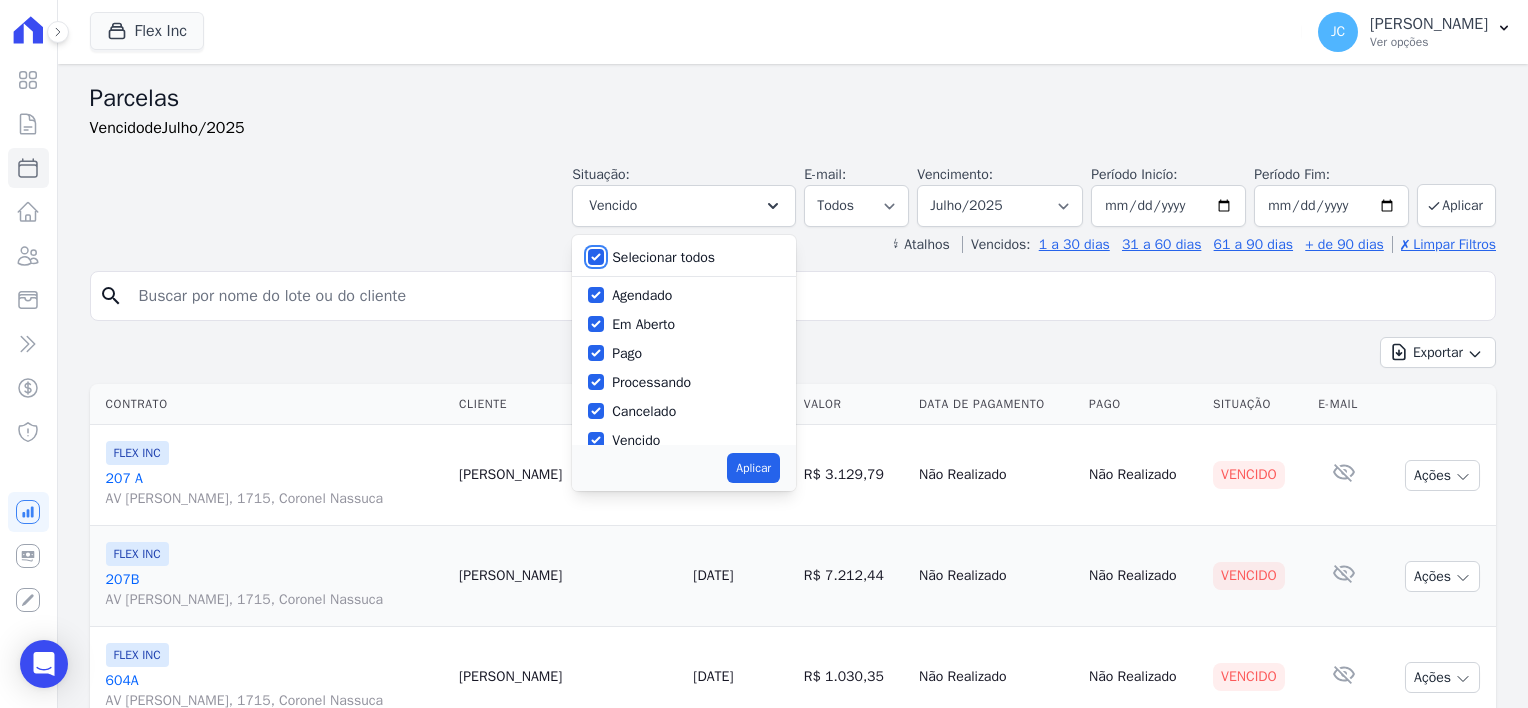 click on "Selecionar todos" at bounding box center (596, 257) 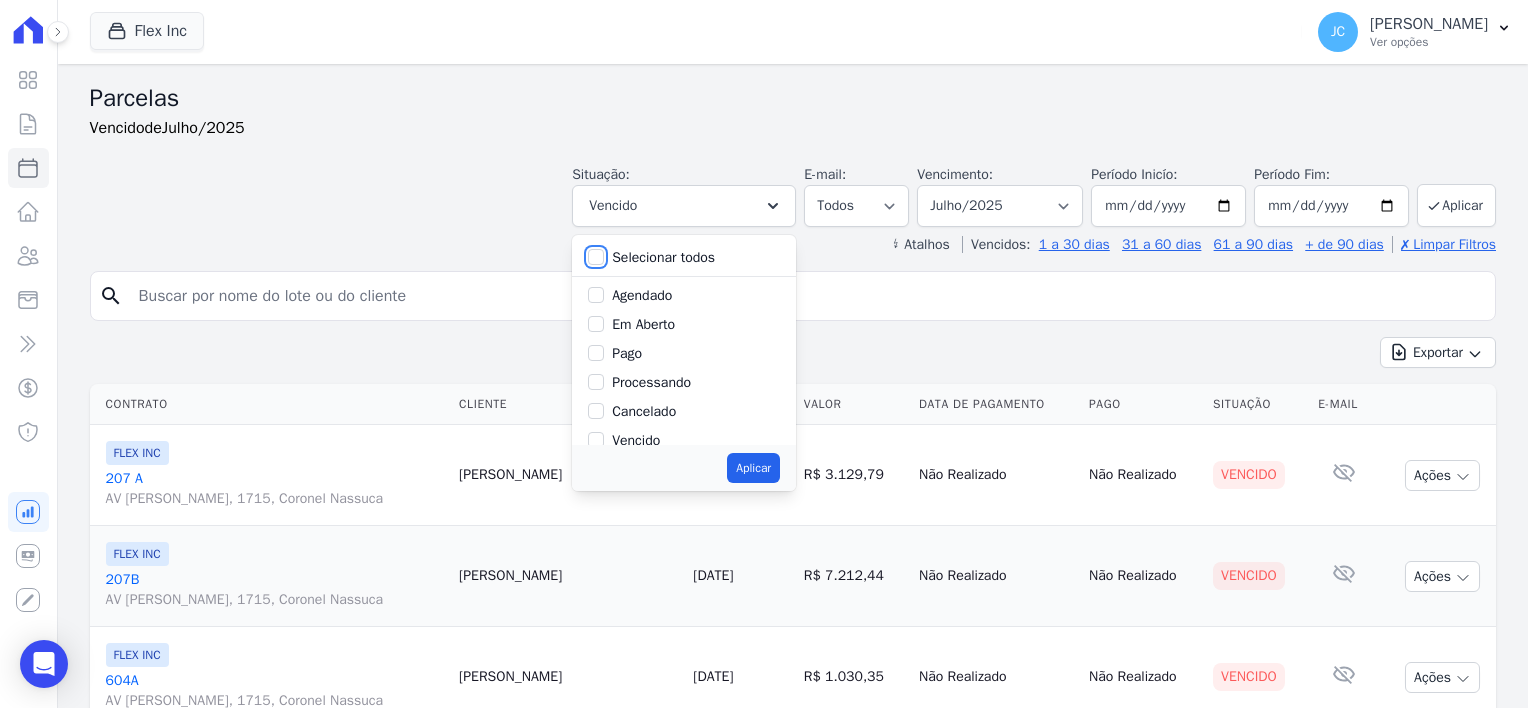 checkbox on "false" 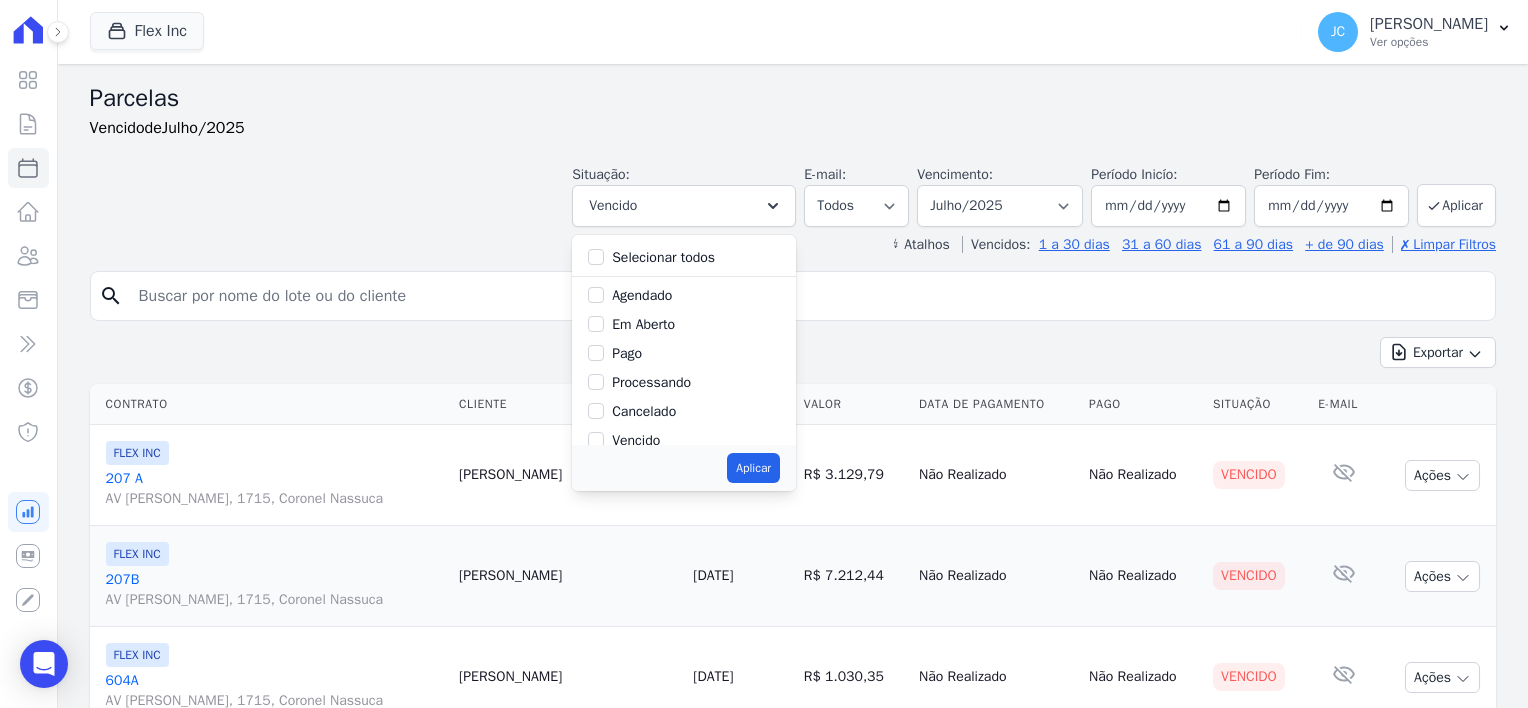 click on "Processando" at bounding box center (684, 382) 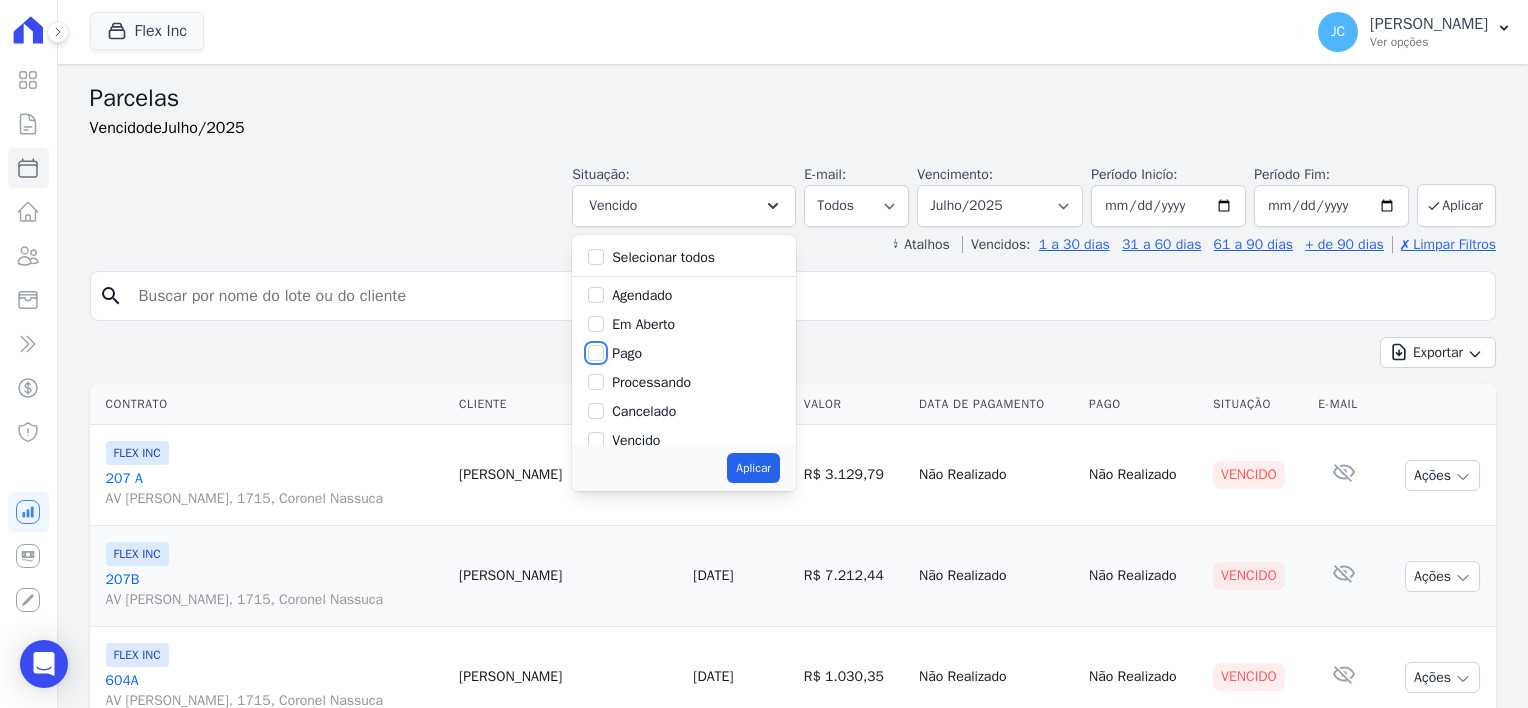 click on "Pago" at bounding box center (596, 353) 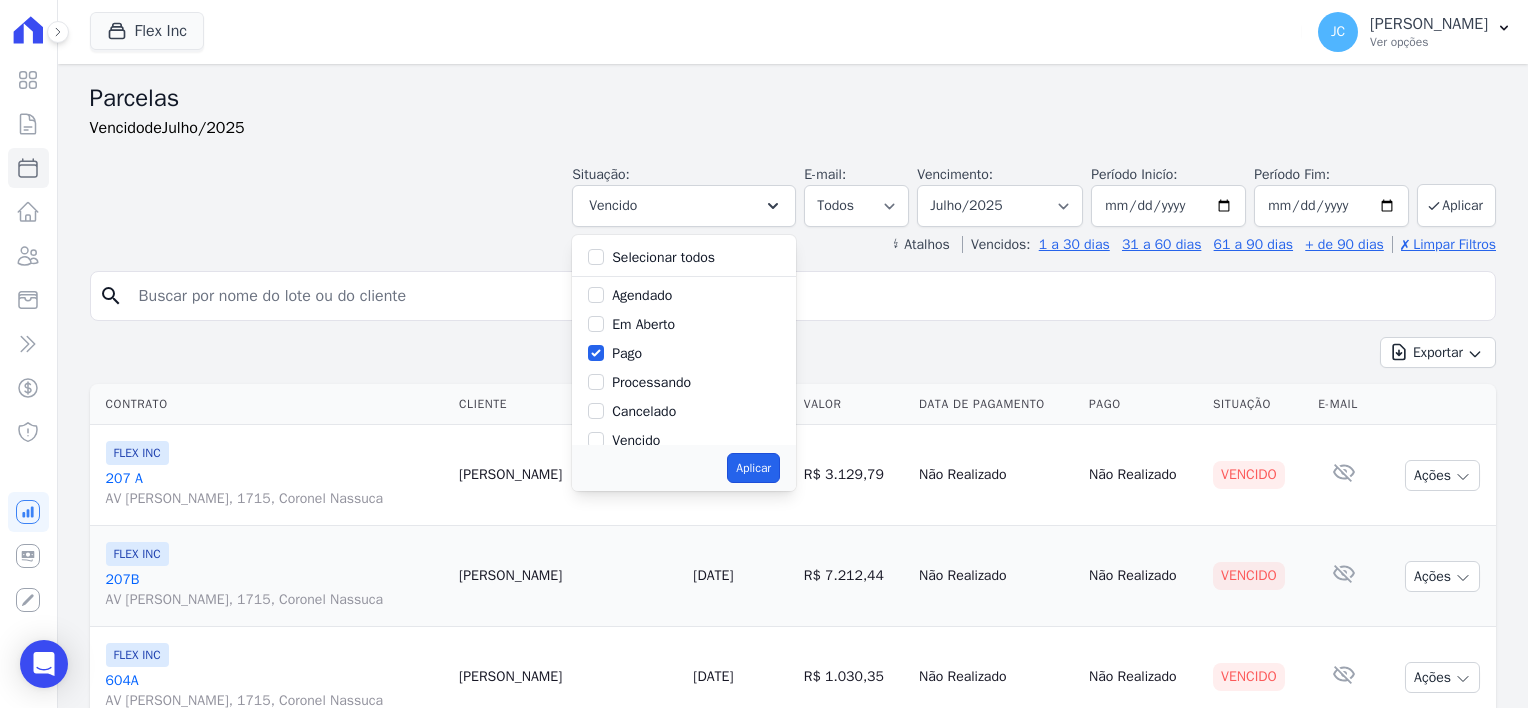 click on "Aplicar" at bounding box center [753, 468] 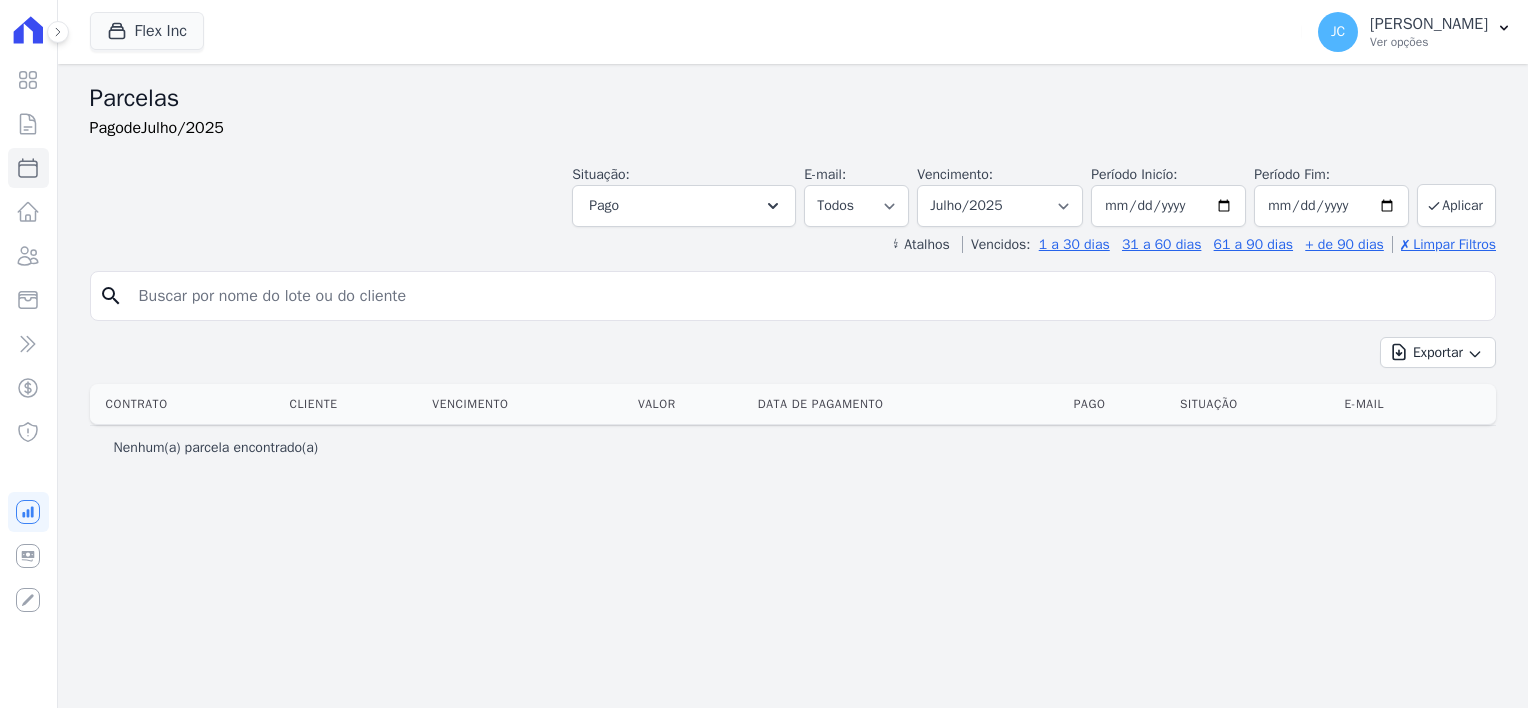 select 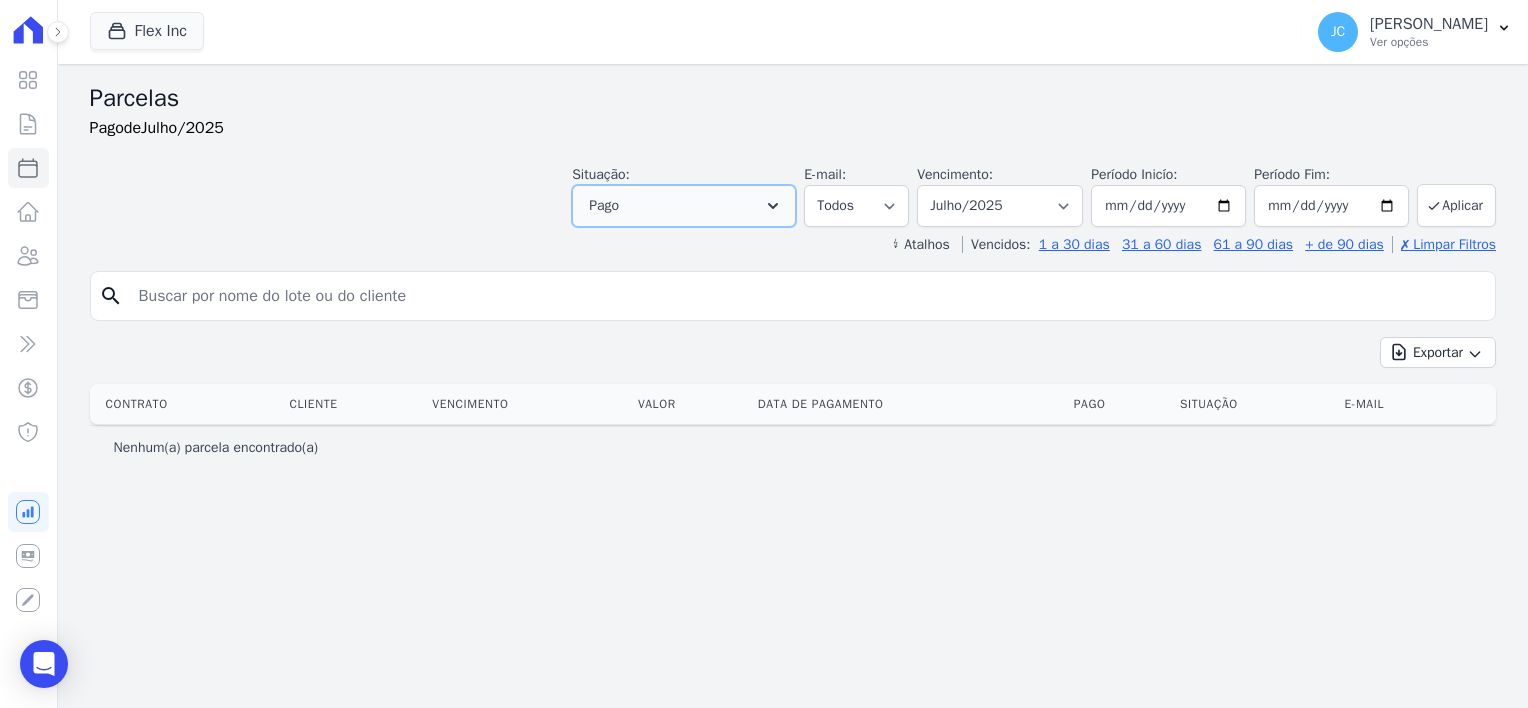 click on "Pago" at bounding box center [684, 206] 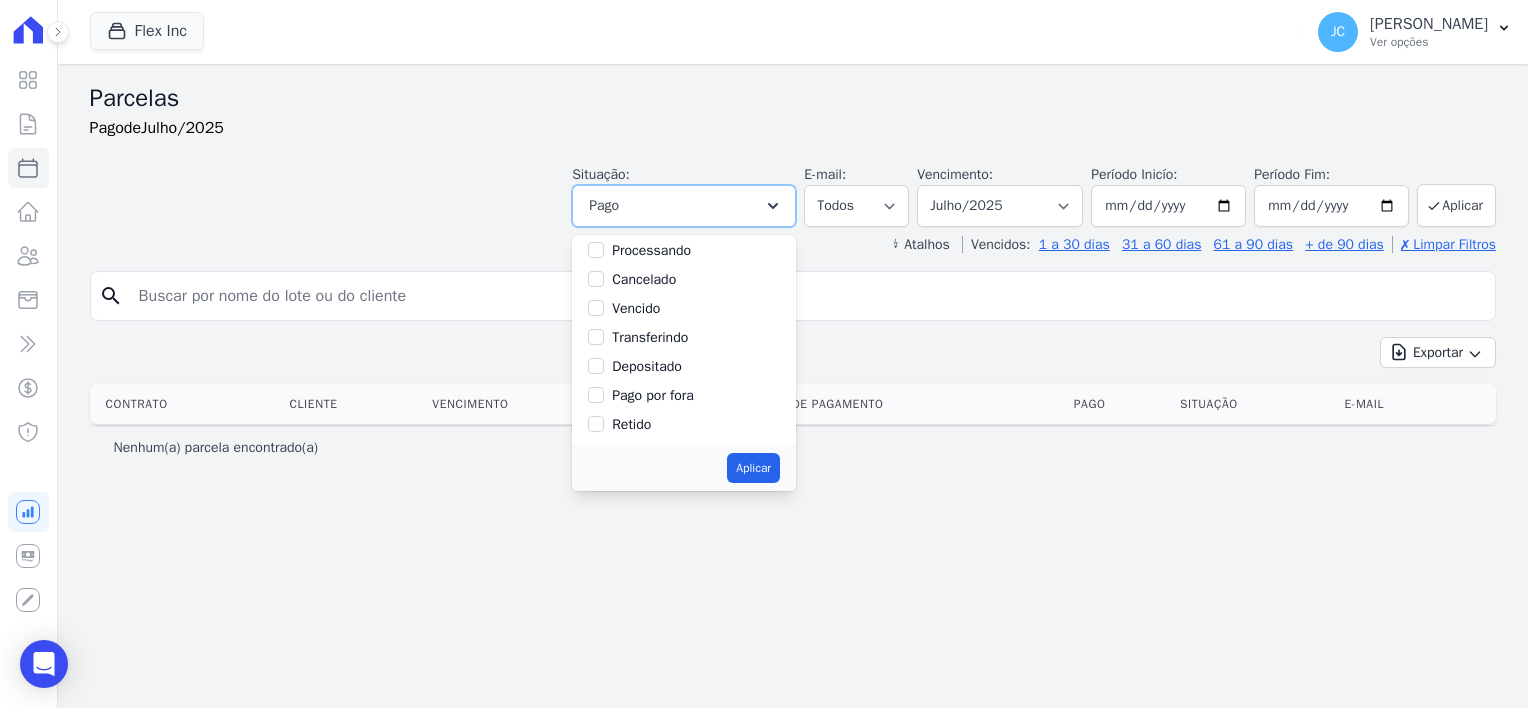 scroll, scrollTop: 133, scrollLeft: 0, axis: vertical 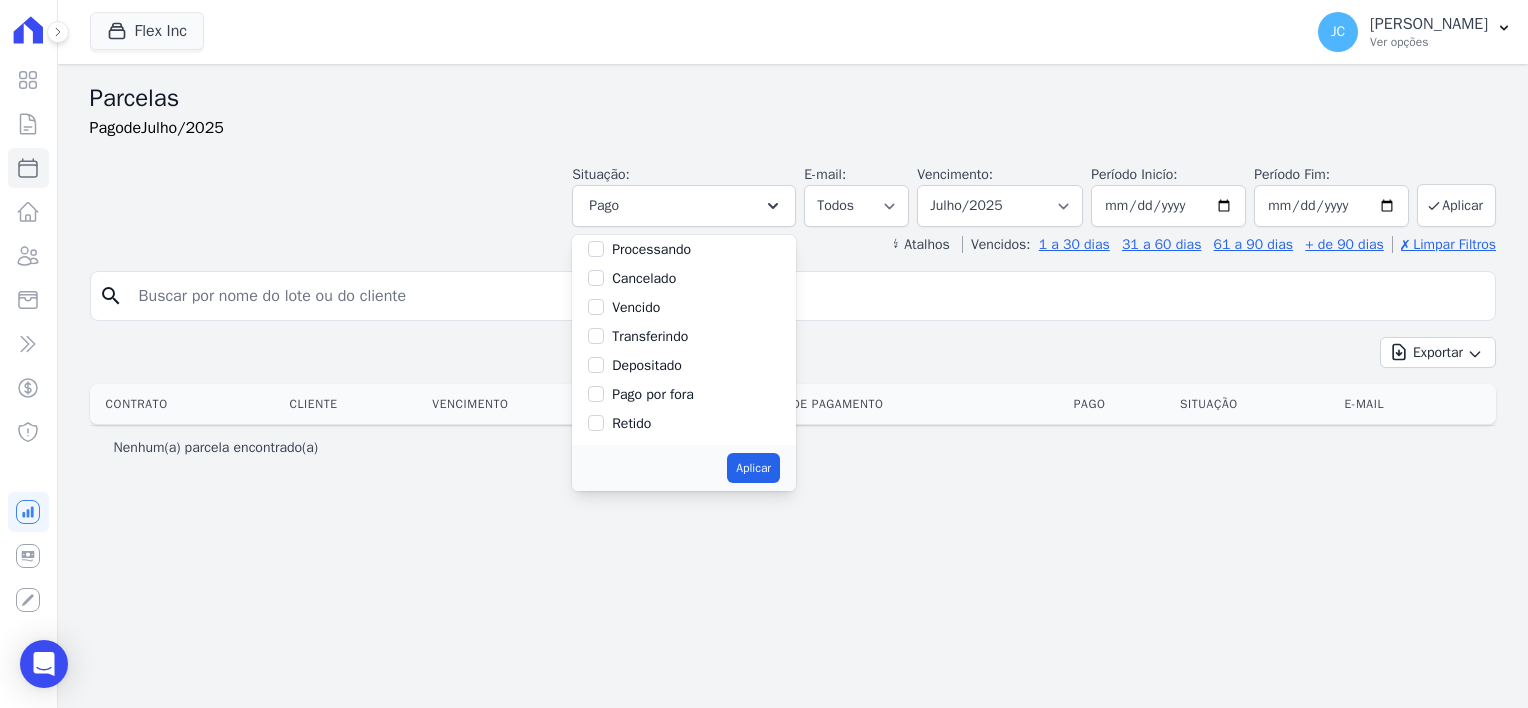 click on "Situação:
Agendado
Em Aberto
Pago
Processando
Cancelado
Vencido
Transferindo
Depositado
Pago por fora
Retido
Pago
Selecionar todos
[GEOGRAPHIC_DATA]
Em [GEOGRAPHIC_DATA]
Pago
Processando
Cancelado" at bounding box center (793, 191) 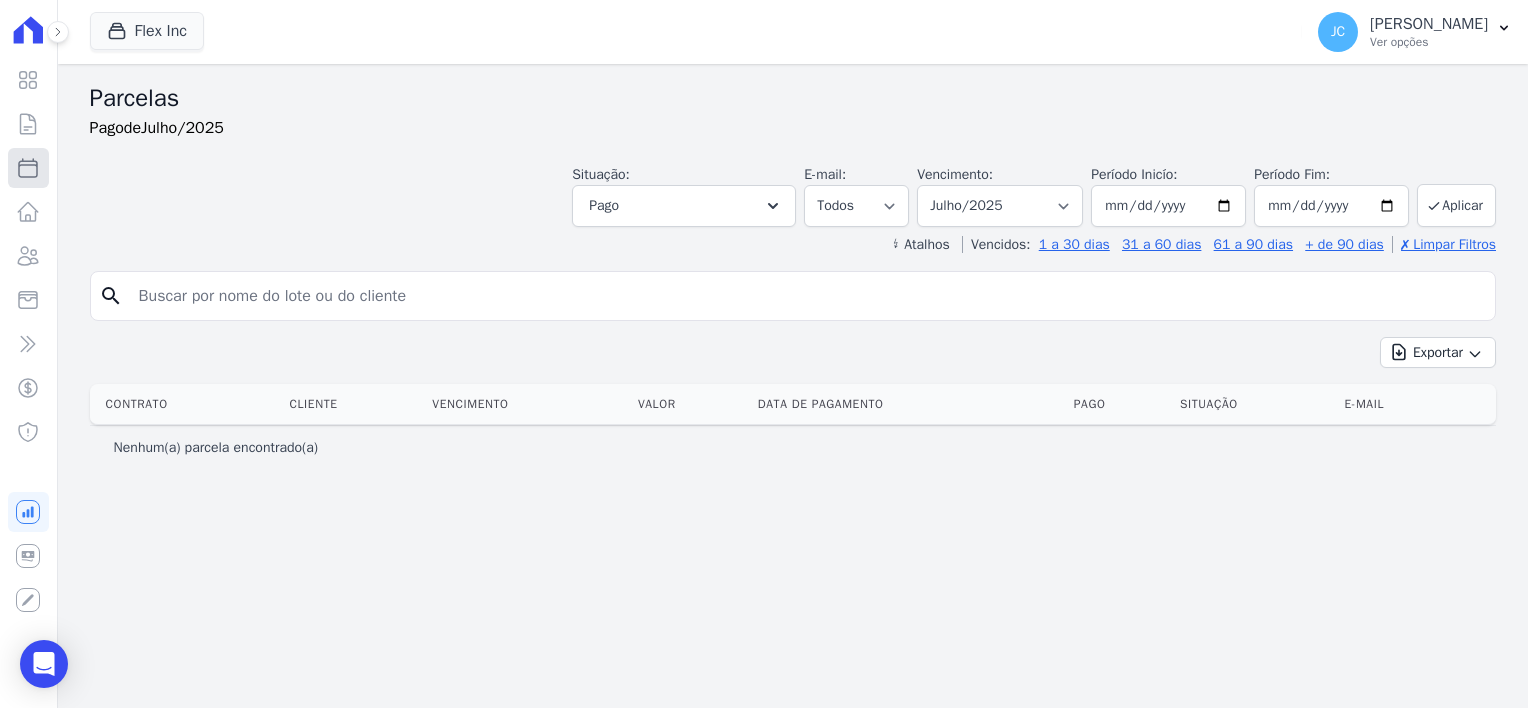 click 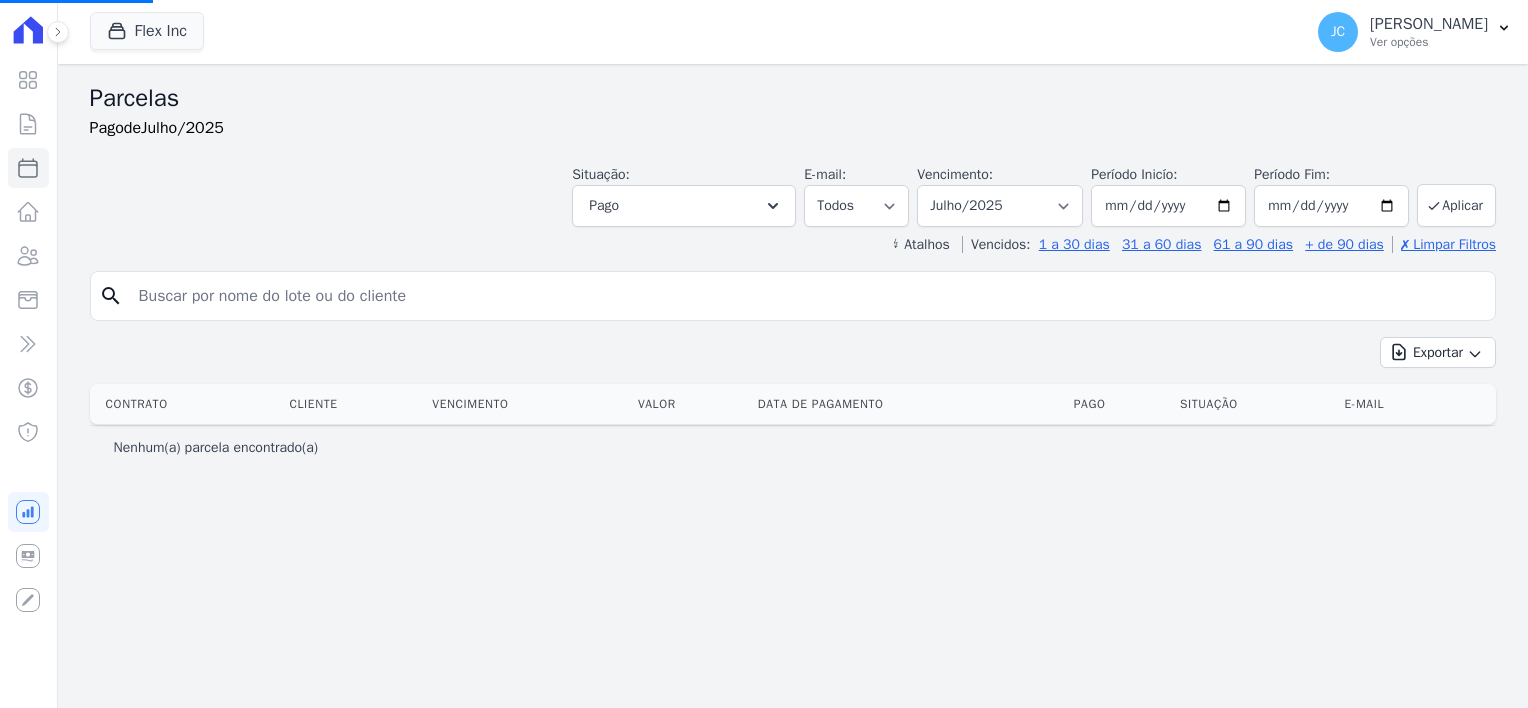 select 